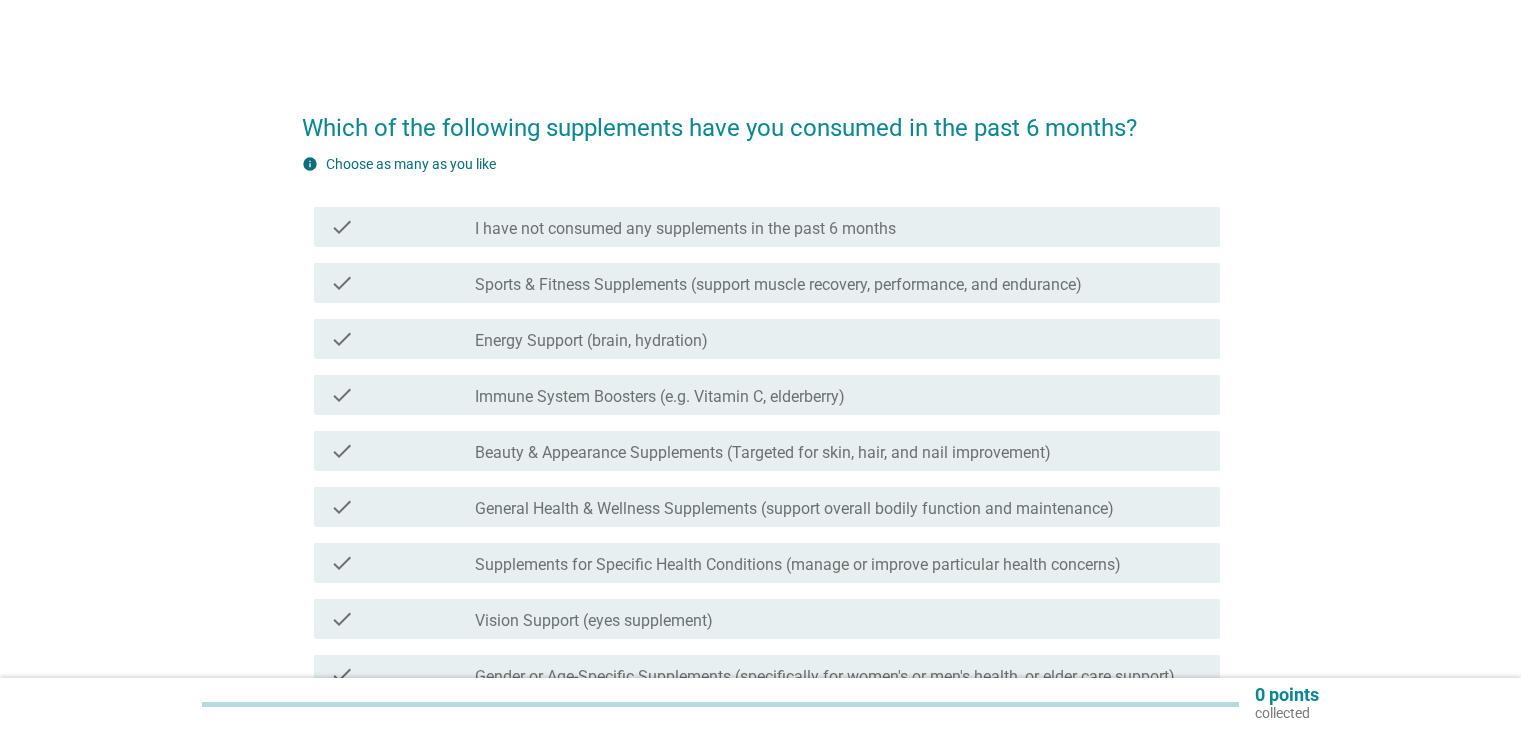 scroll, scrollTop: 0, scrollLeft: 0, axis: both 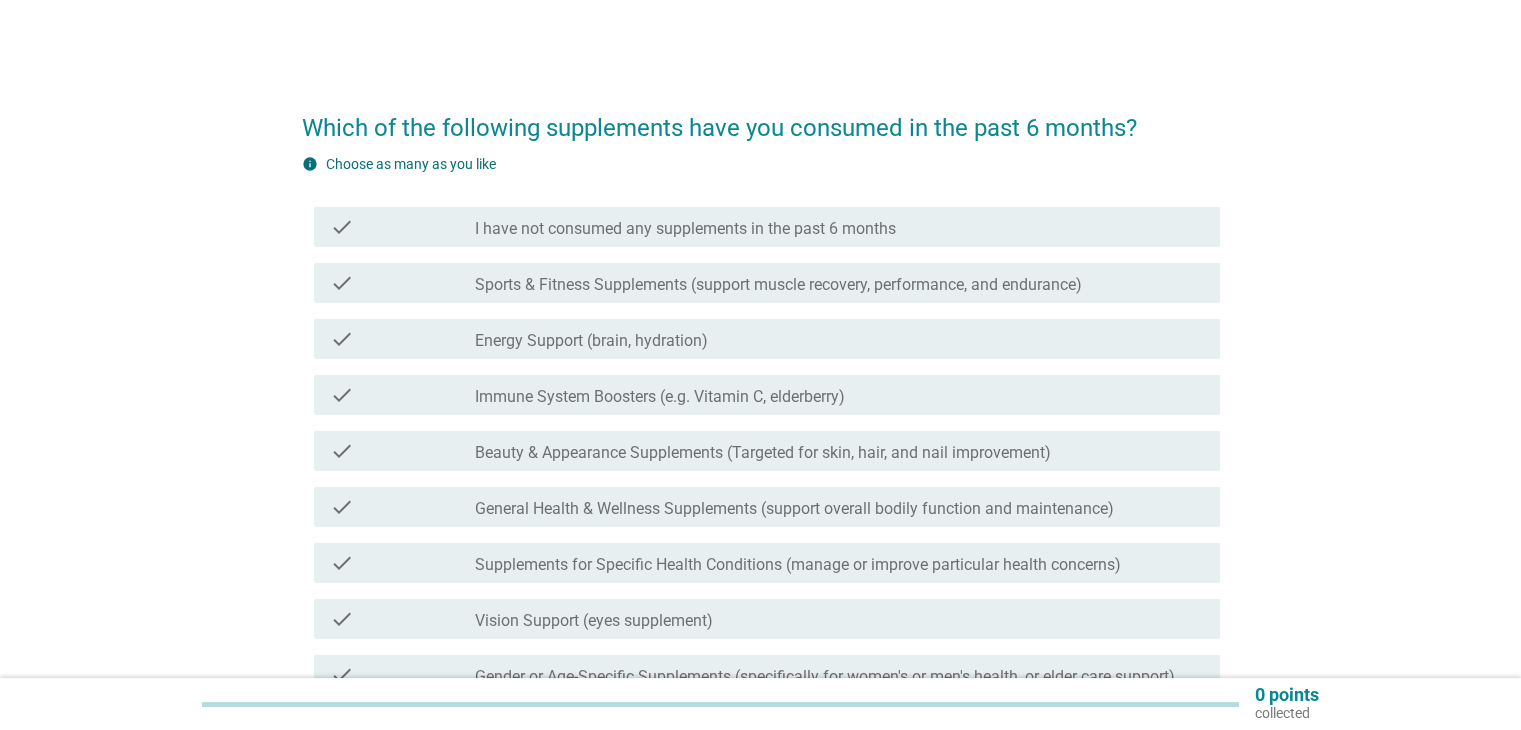 click on "check     check_box_outline_blank Beauty & Appearance Supplements (Targeted for skin, hair, and nail improvement)" at bounding box center (767, 451) 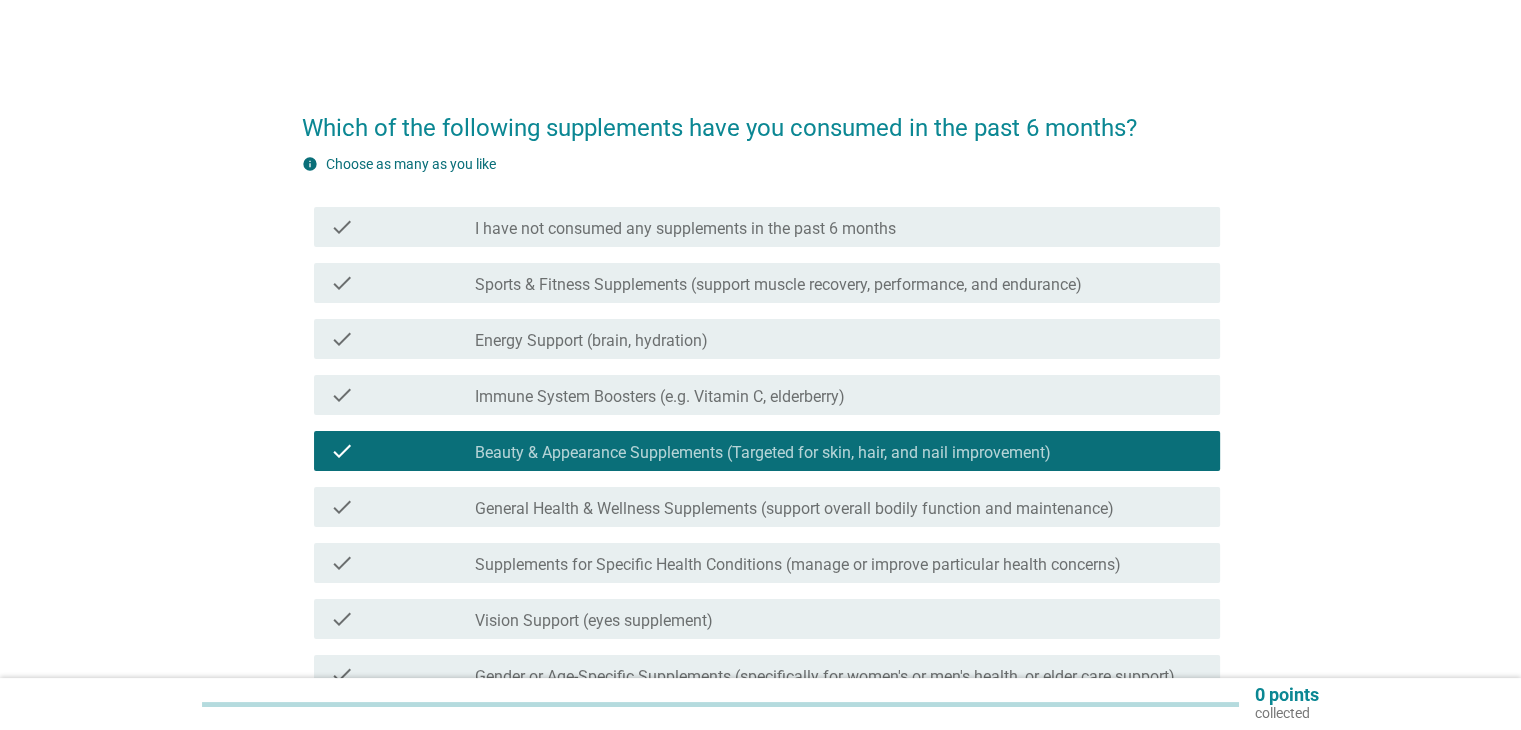 click on "Immune System Boosters (e.g. Vitamin C, elderberry)" at bounding box center [660, 397] 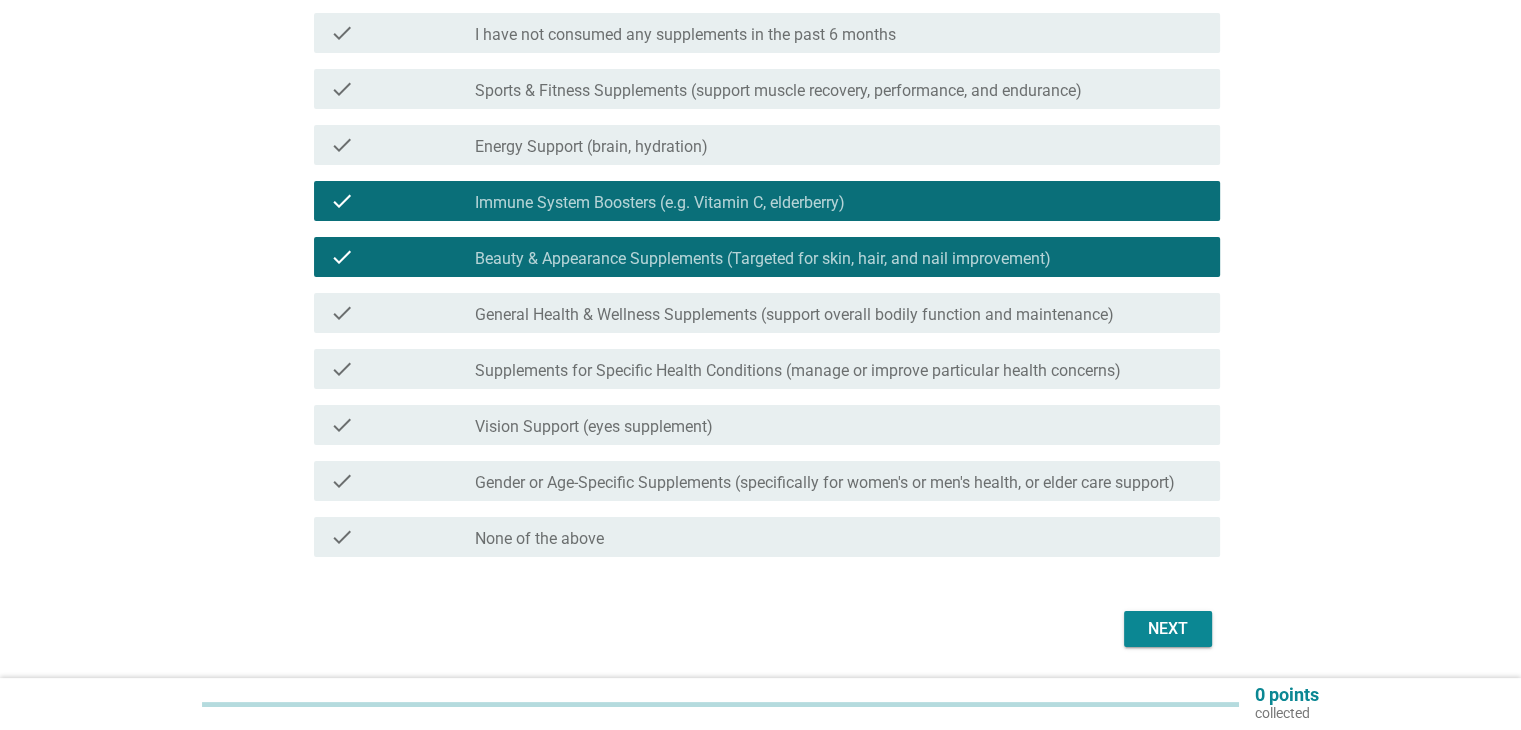 scroll, scrollTop: 259, scrollLeft: 0, axis: vertical 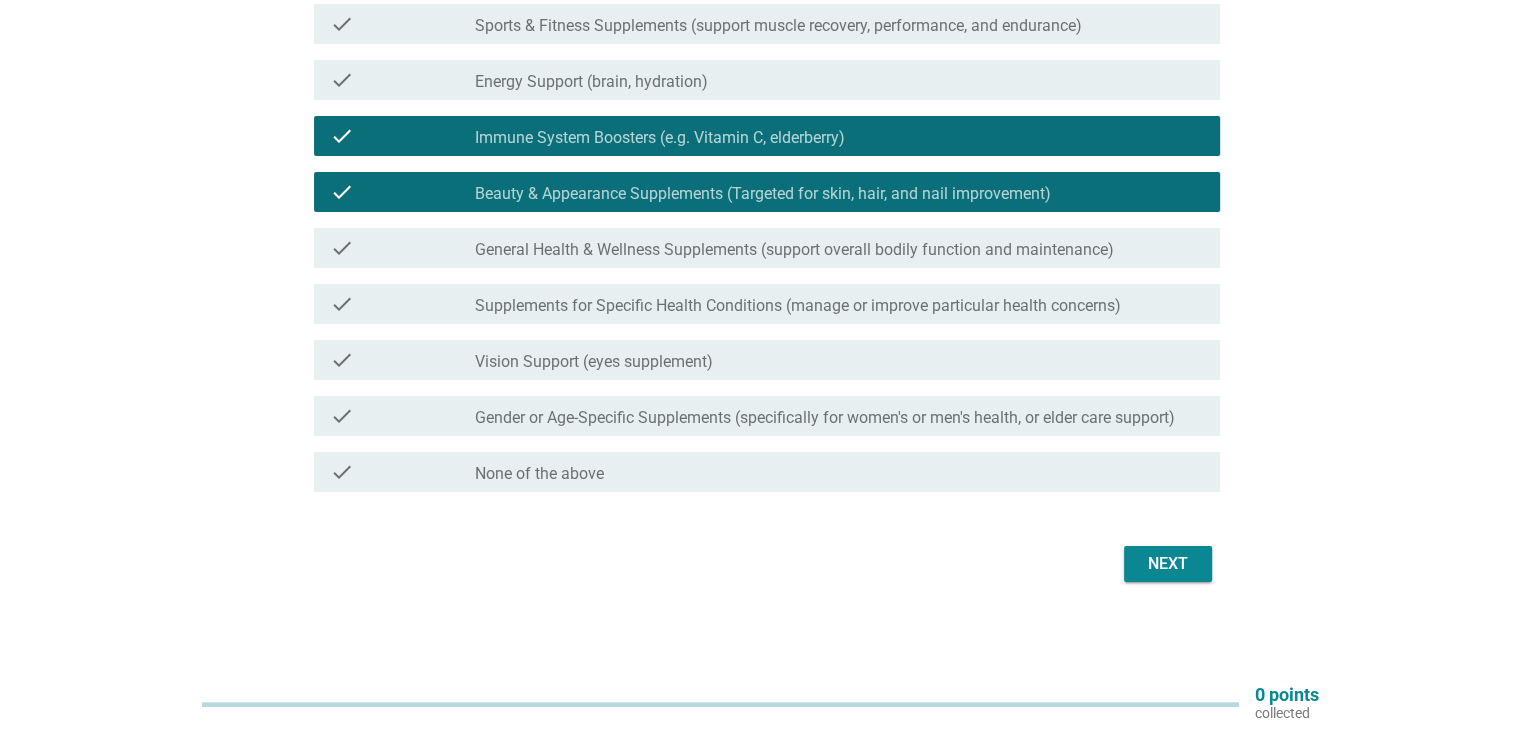 click on "Next" at bounding box center (1168, 564) 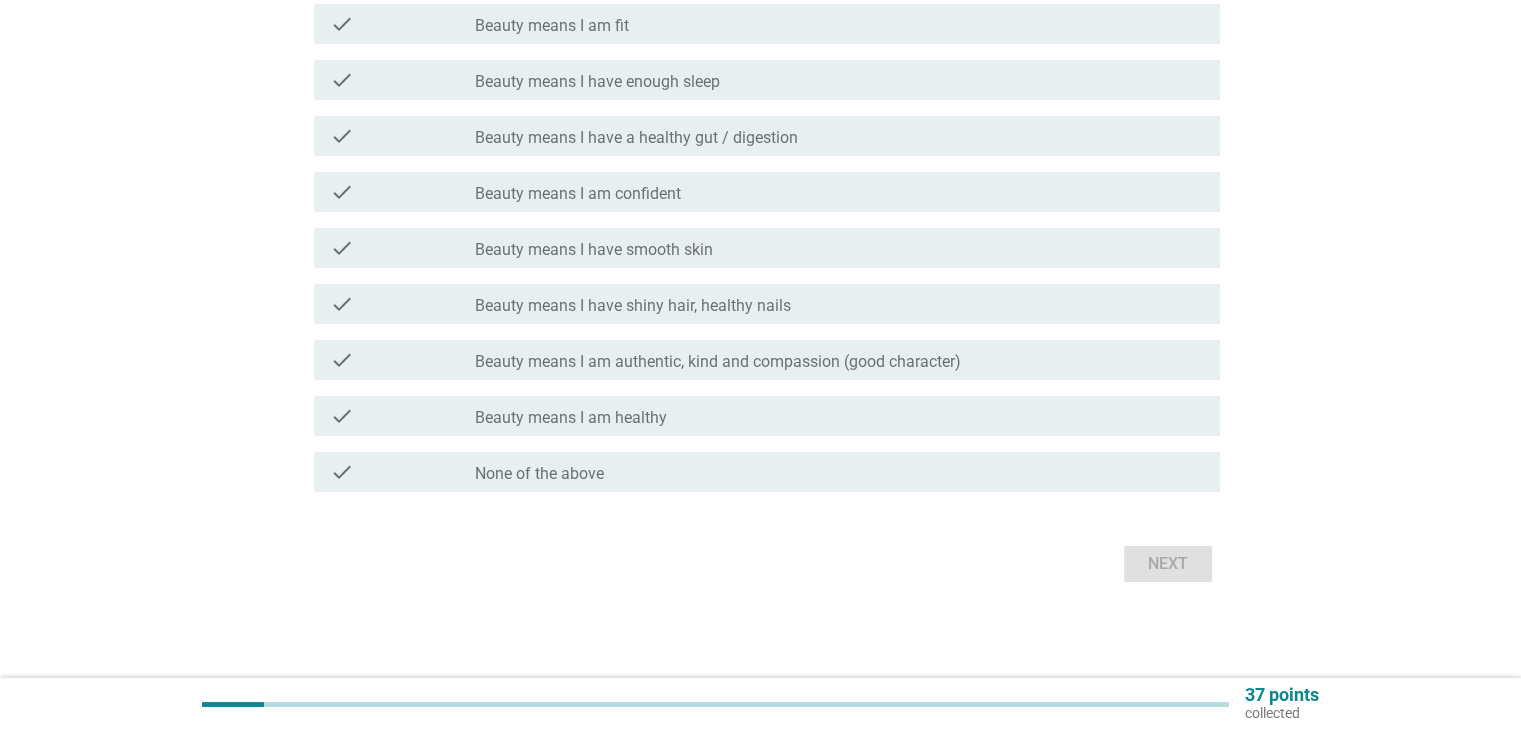 scroll, scrollTop: 0, scrollLeft: 0, axis: both 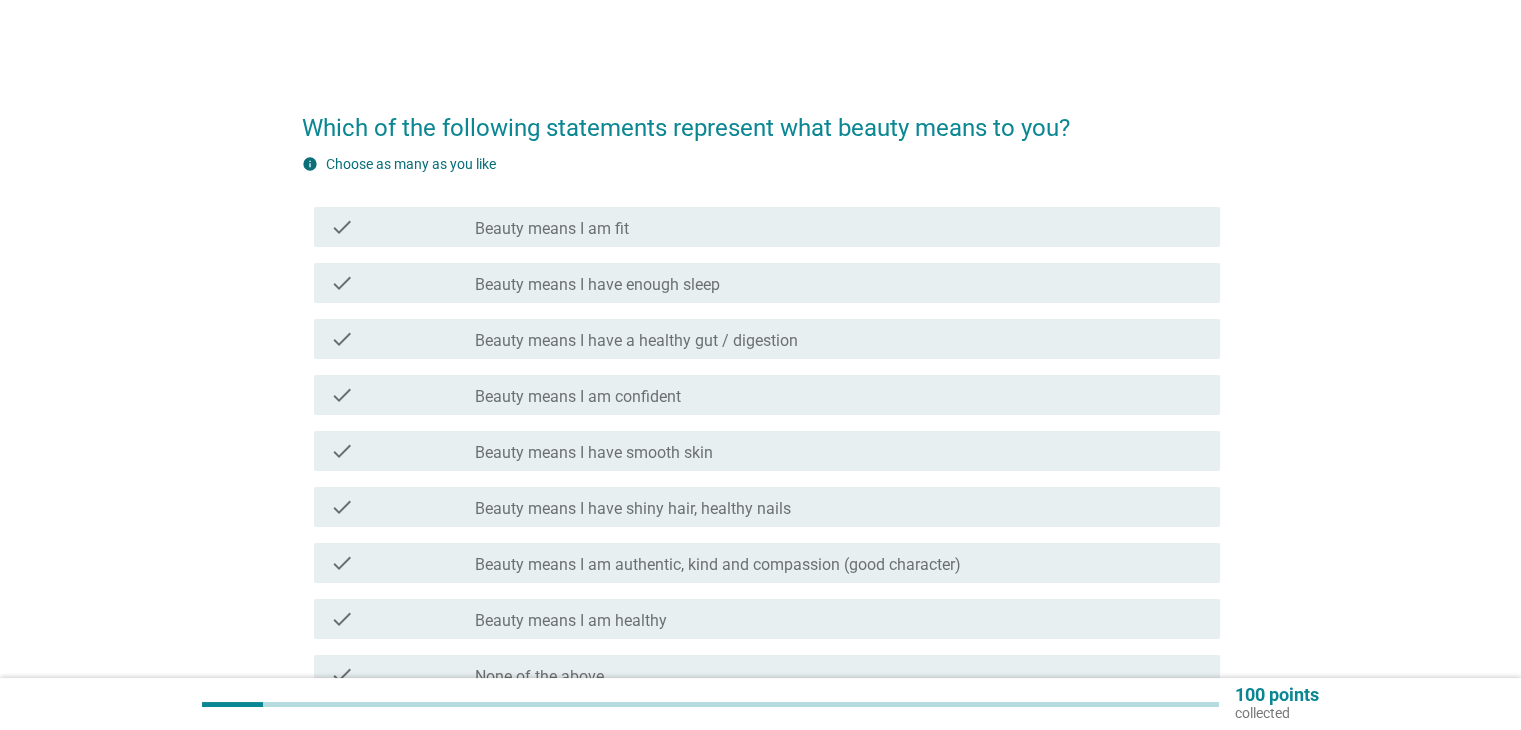 click on "check_box_outline_blank Beauty means I have smooth skin" at bounding box center [839, 451] 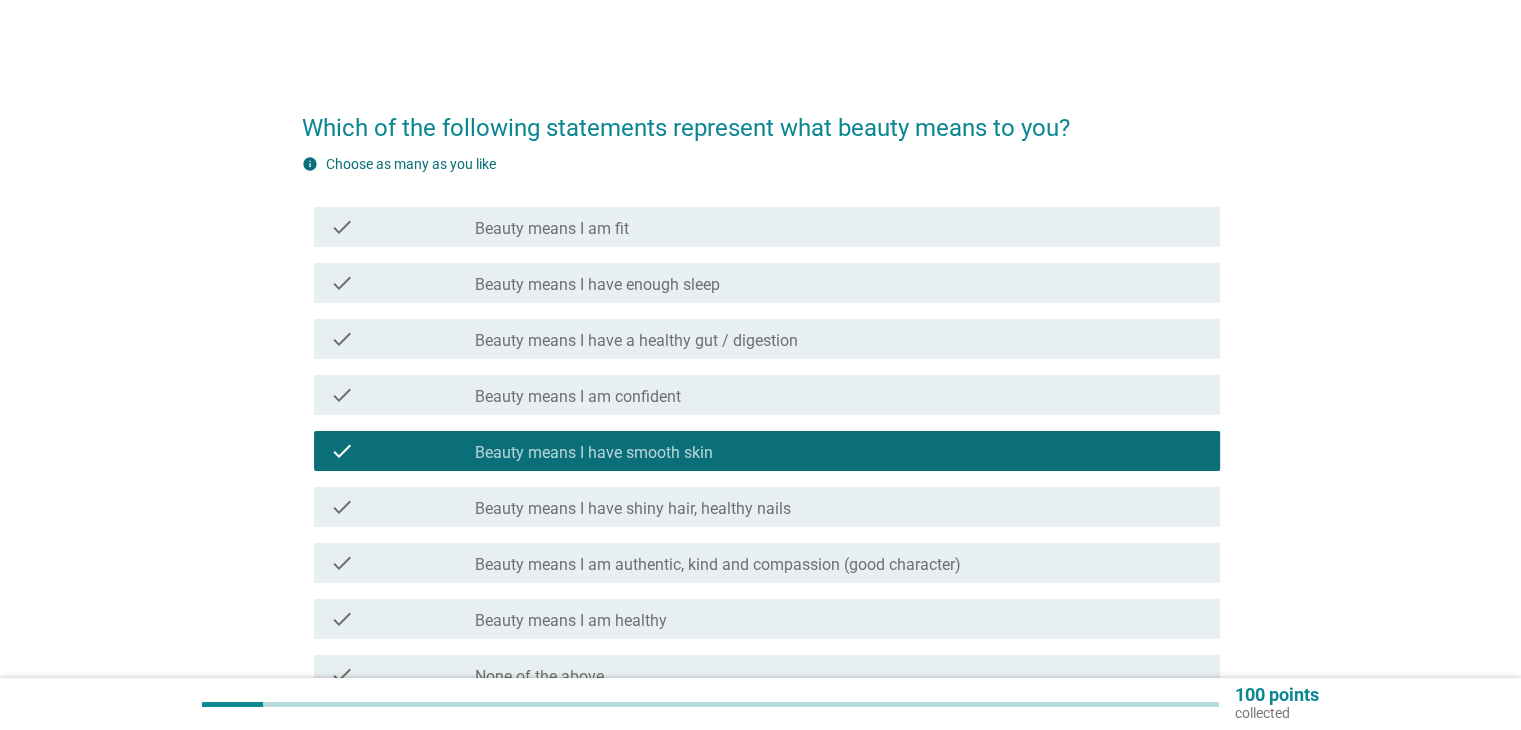 scroll, scrollTop: 100, scrollLeft: 0, axis: vertical 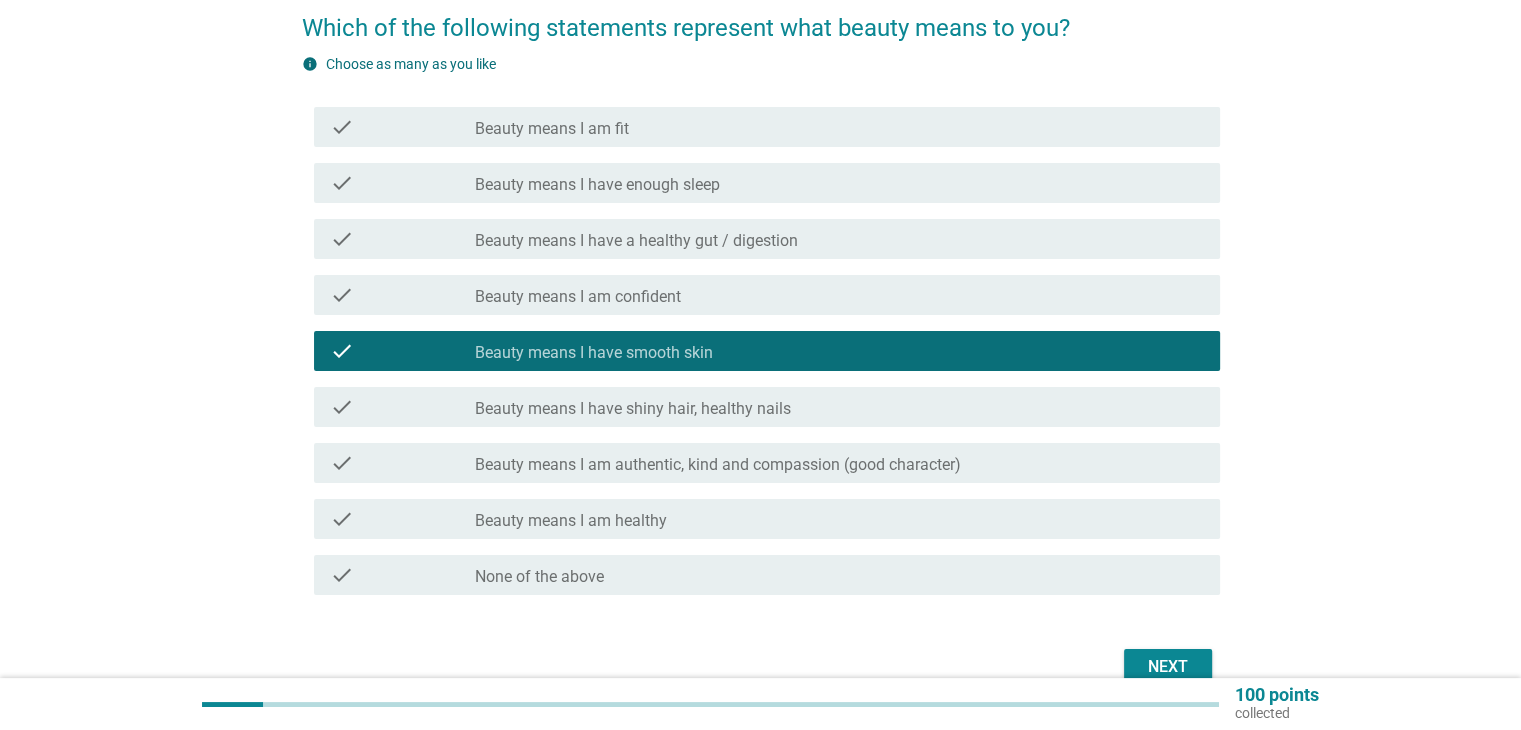 click on "check_box_outline_blank Beauty means I am healthy" at bounding box center (839, 519) 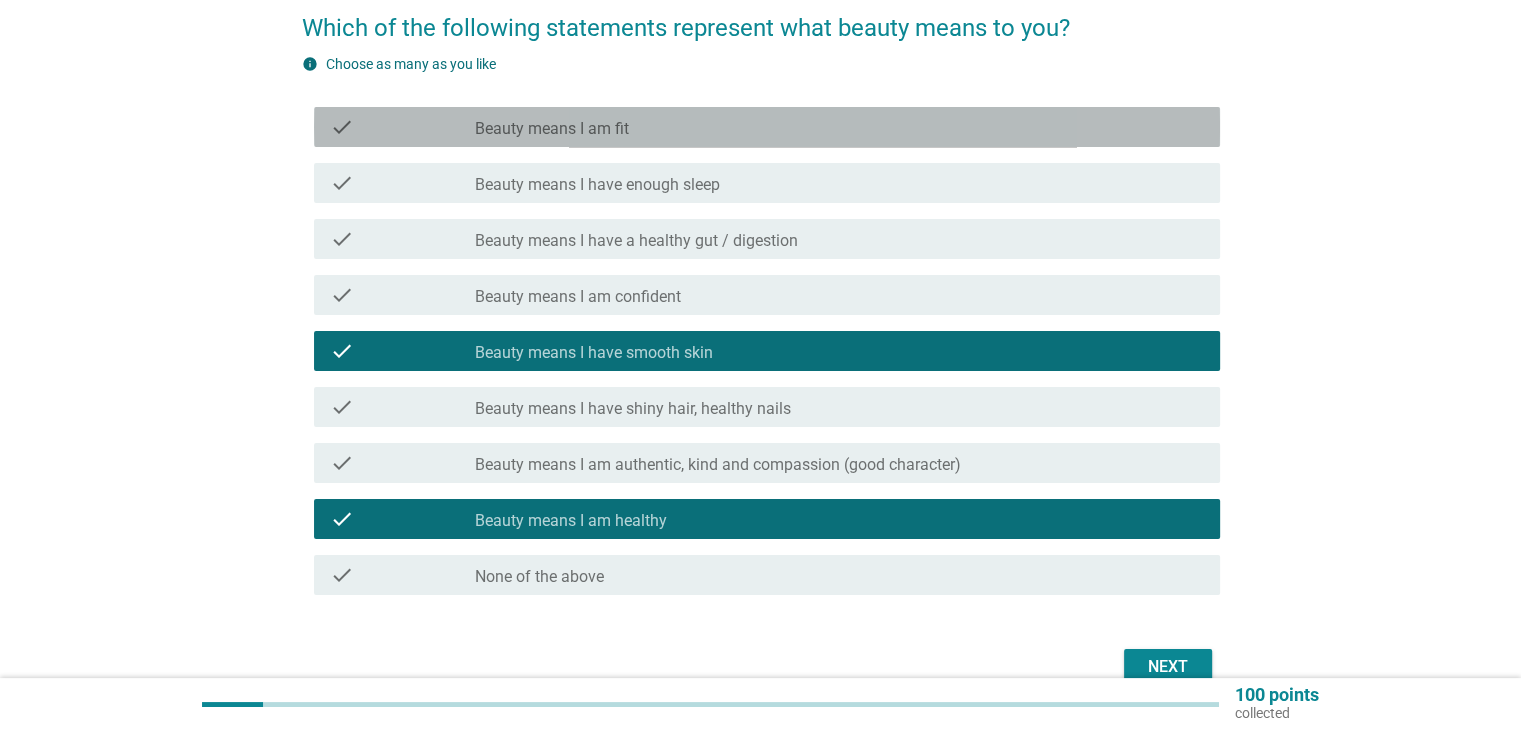 click on "check_box_outline_blank Beauty means I am fit" at bounding box center [839, 127] 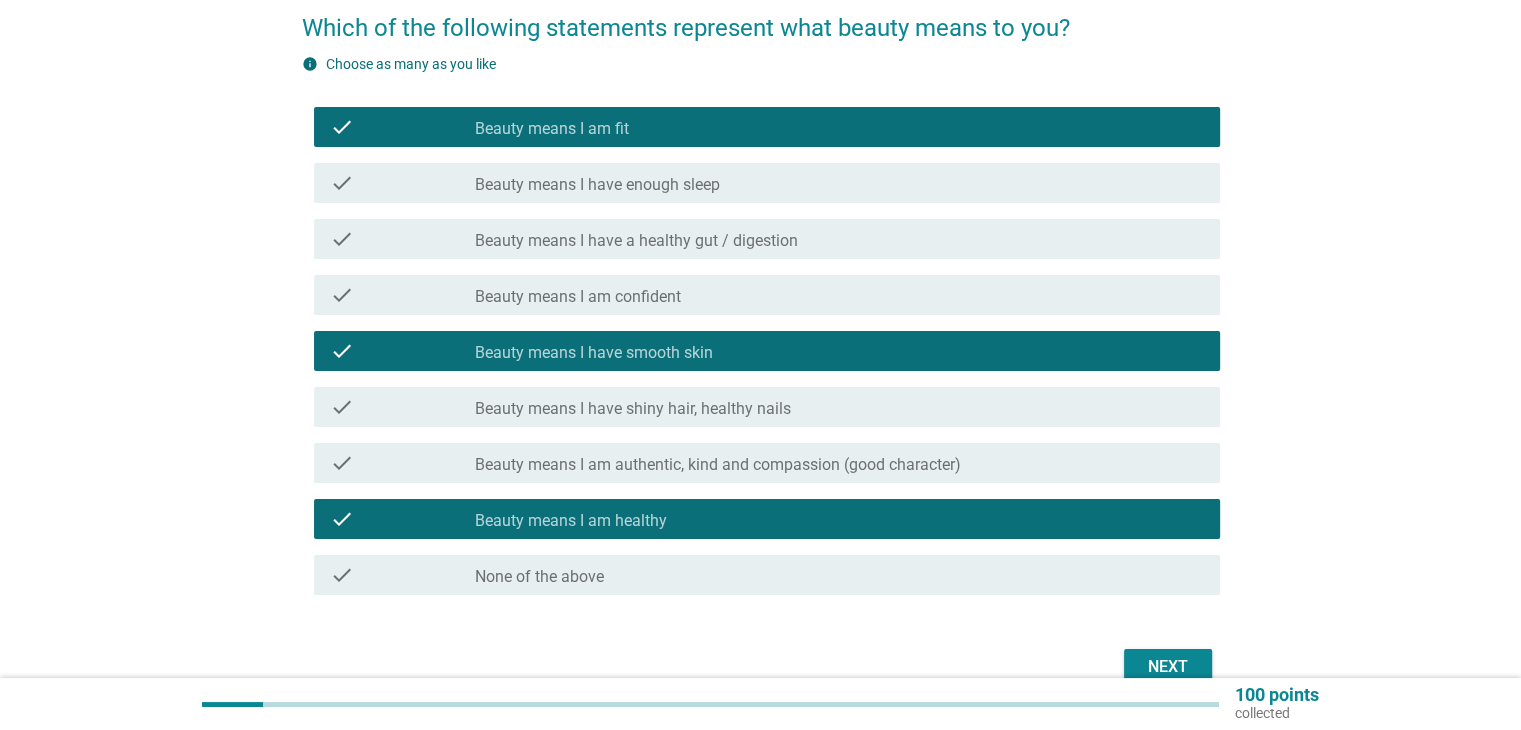 click on "Beauty means I have enough sleep" at bounding box center [597, 185] 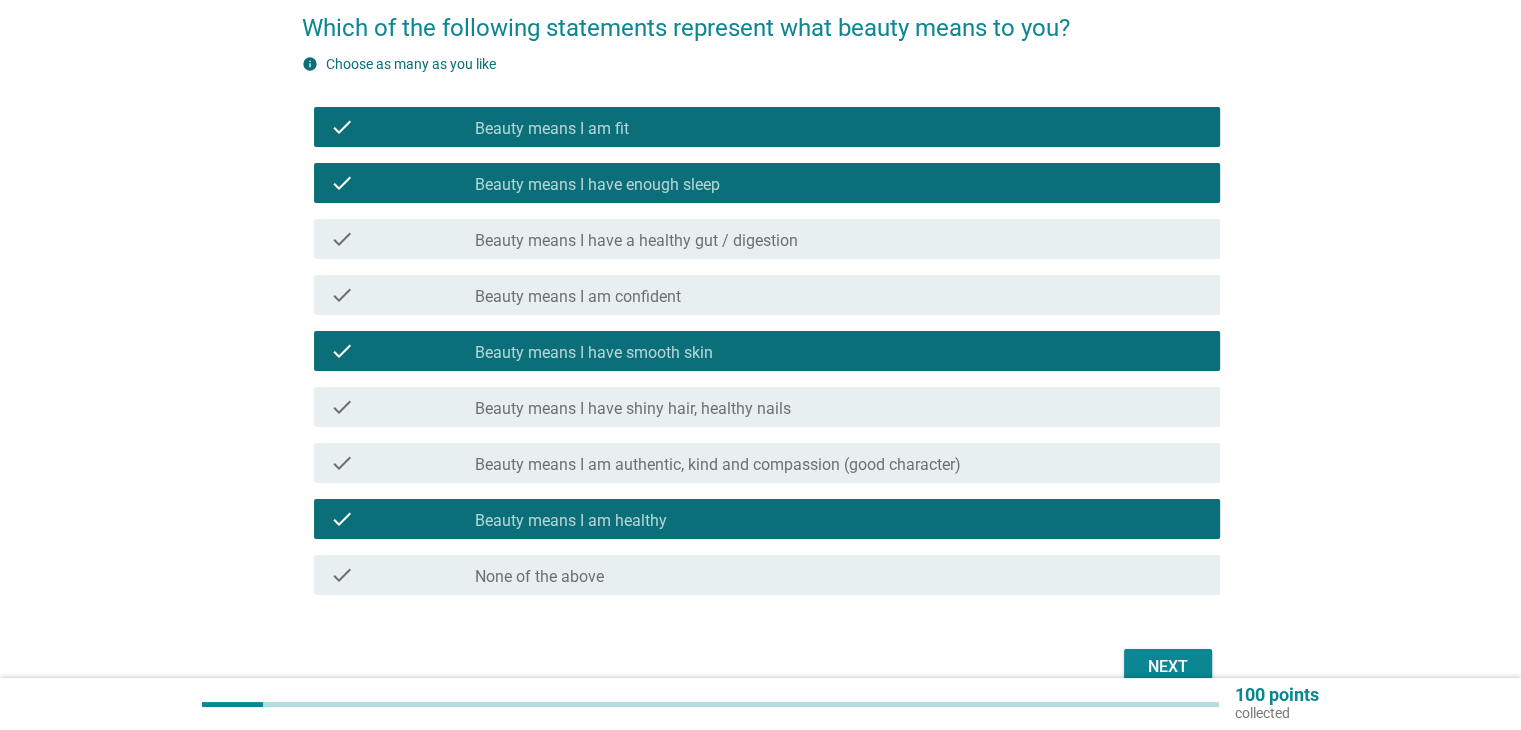 click on "check     check_box_outline_blank Beauty means I am confident" at bounding box center (761, 295) 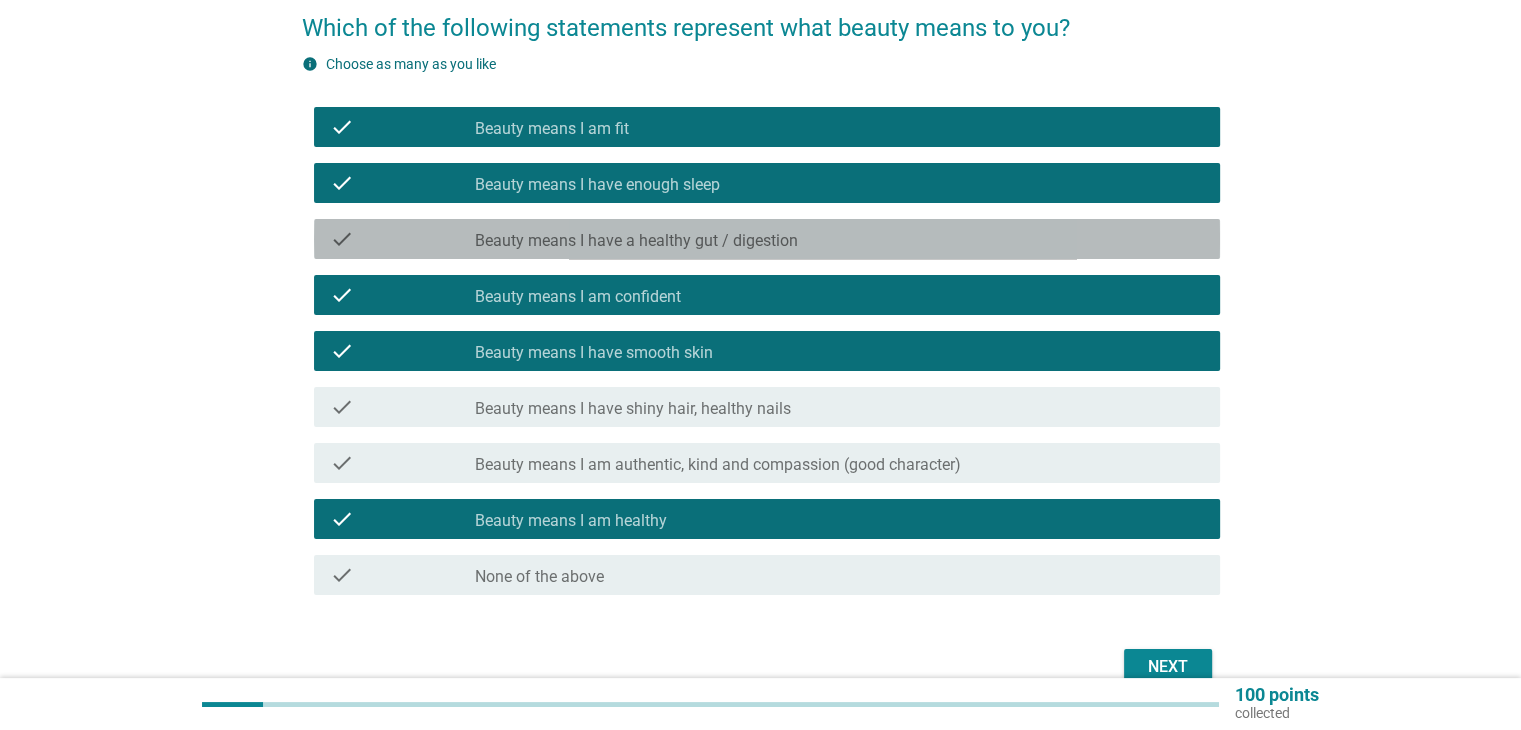 click on "check_box_outline_blank Beauty means I have a healthy gut / digestion" at bounding box center [839, 239] 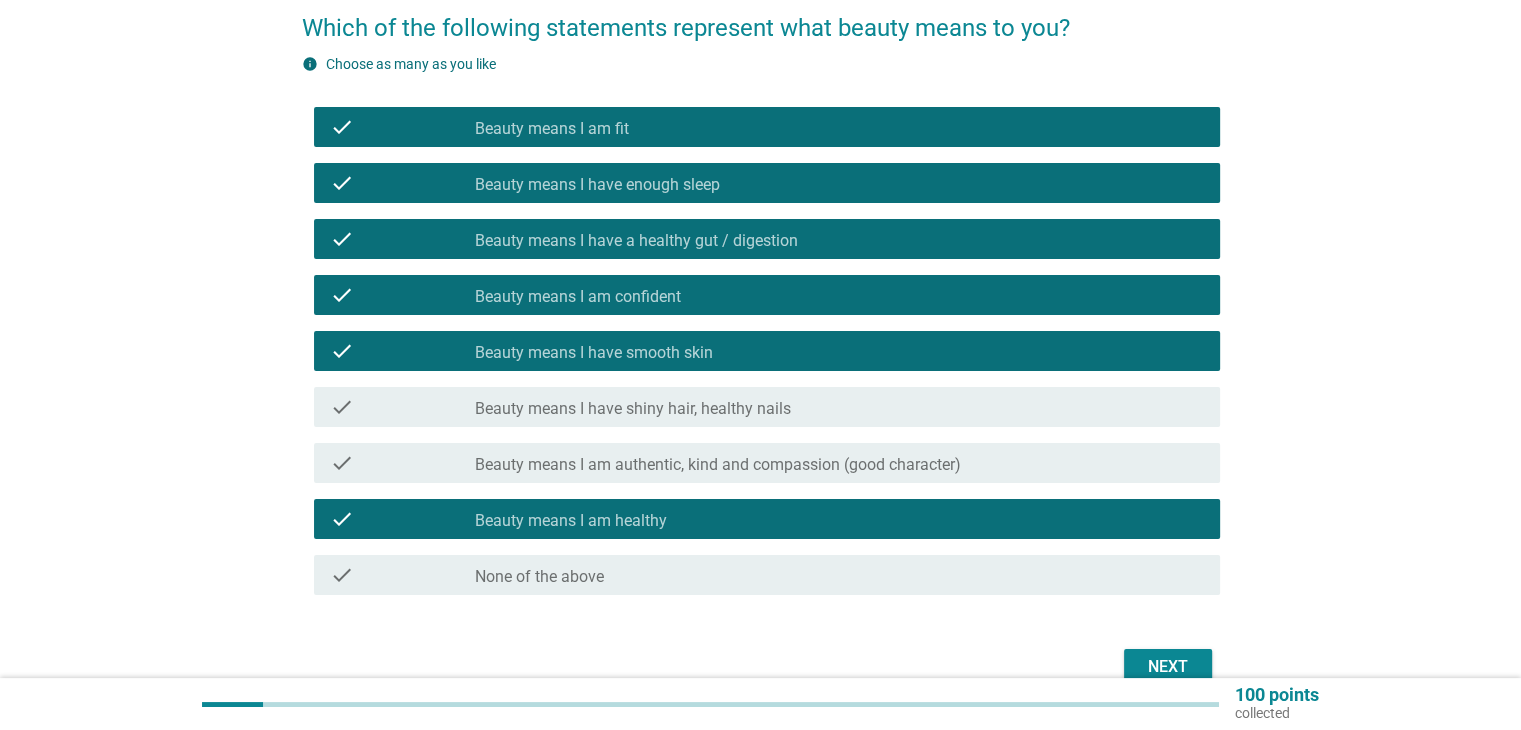 click on "check     check_box_outline_blank Beauty means I have shiny hair, healthy nails" at bounding box center (767, 407) 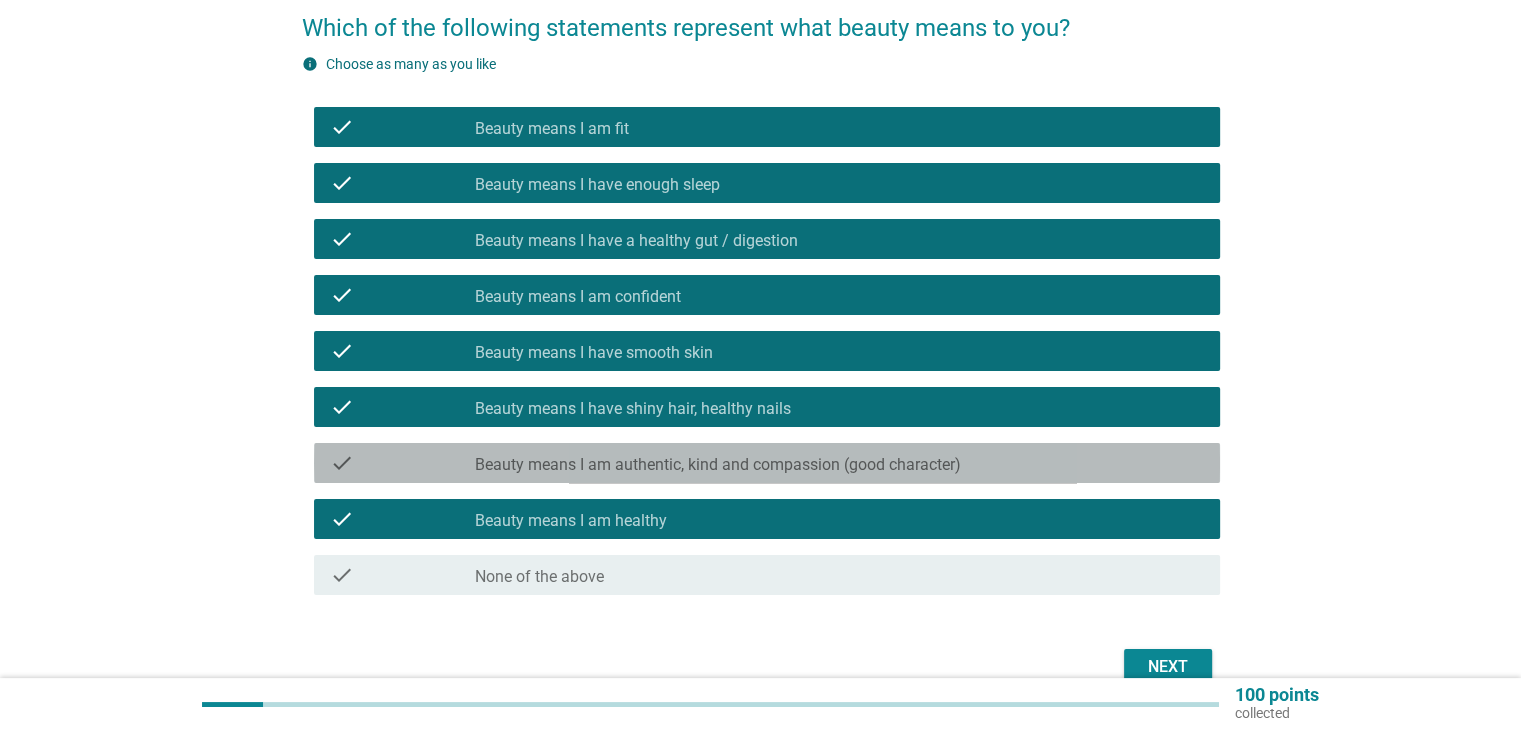 click on "Beauty means I am authentic, kind and compassion (good character)" at bounding box center [718, 465] 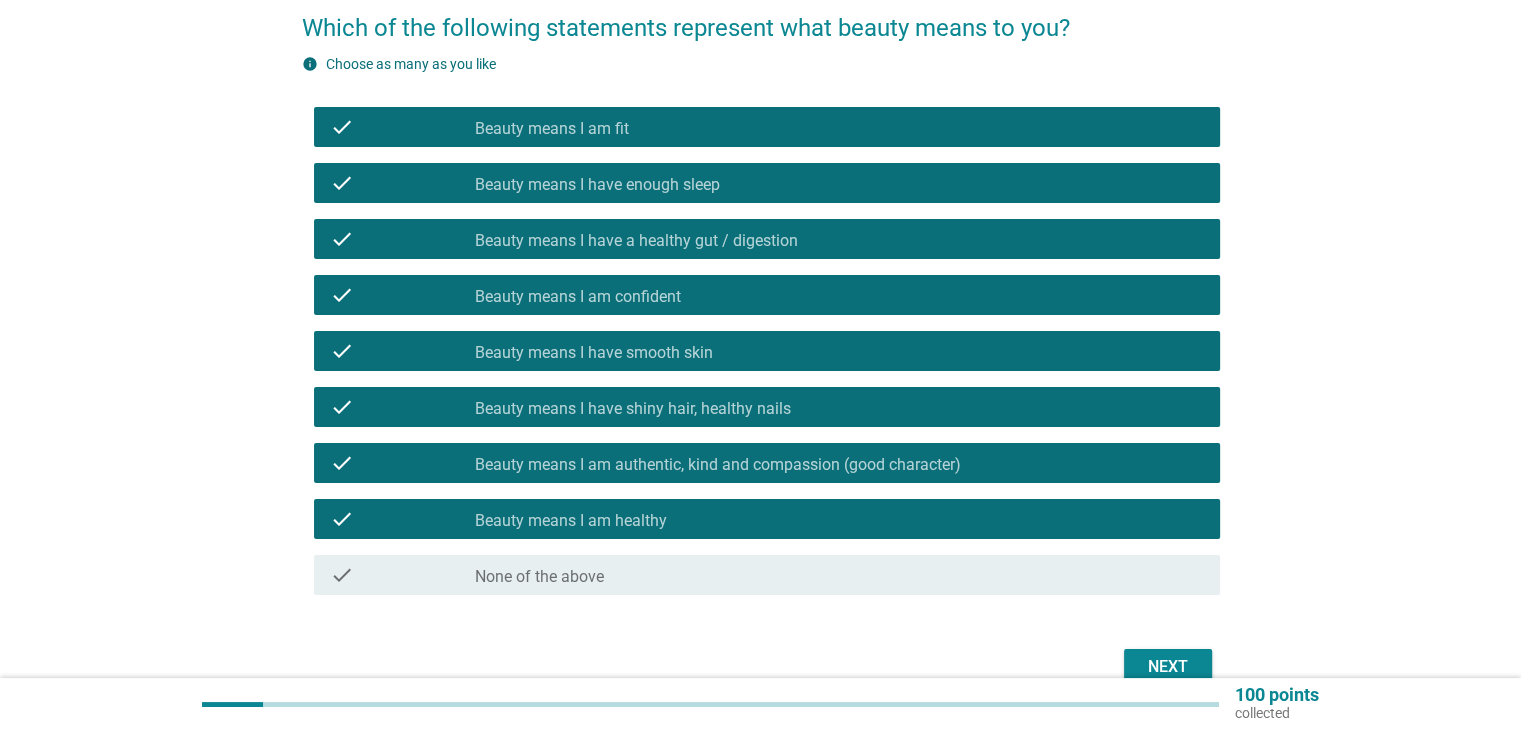 click on "Next" at bounding box center [761, 667] 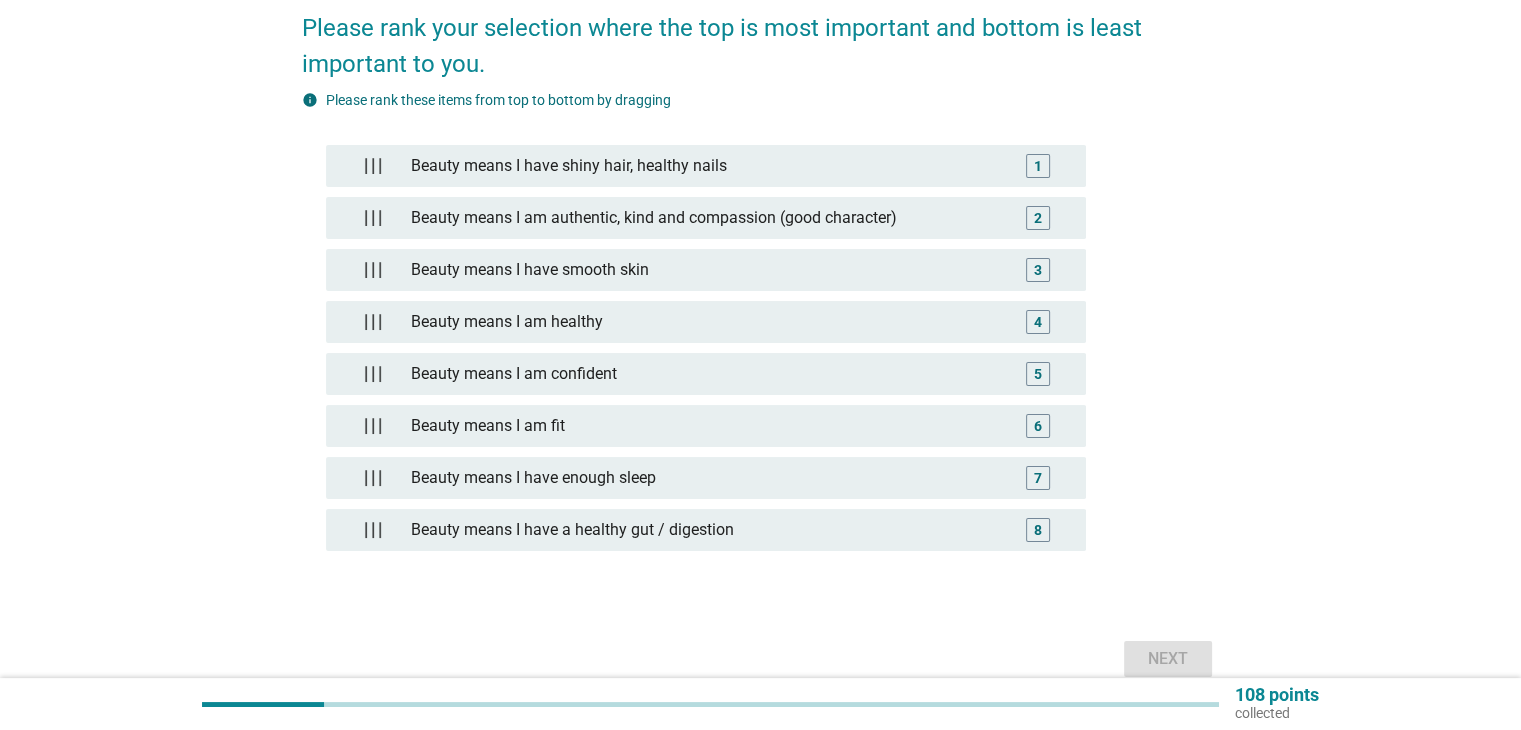 scroll, scrollTop: 0, scrollLeft: 0, axis: both 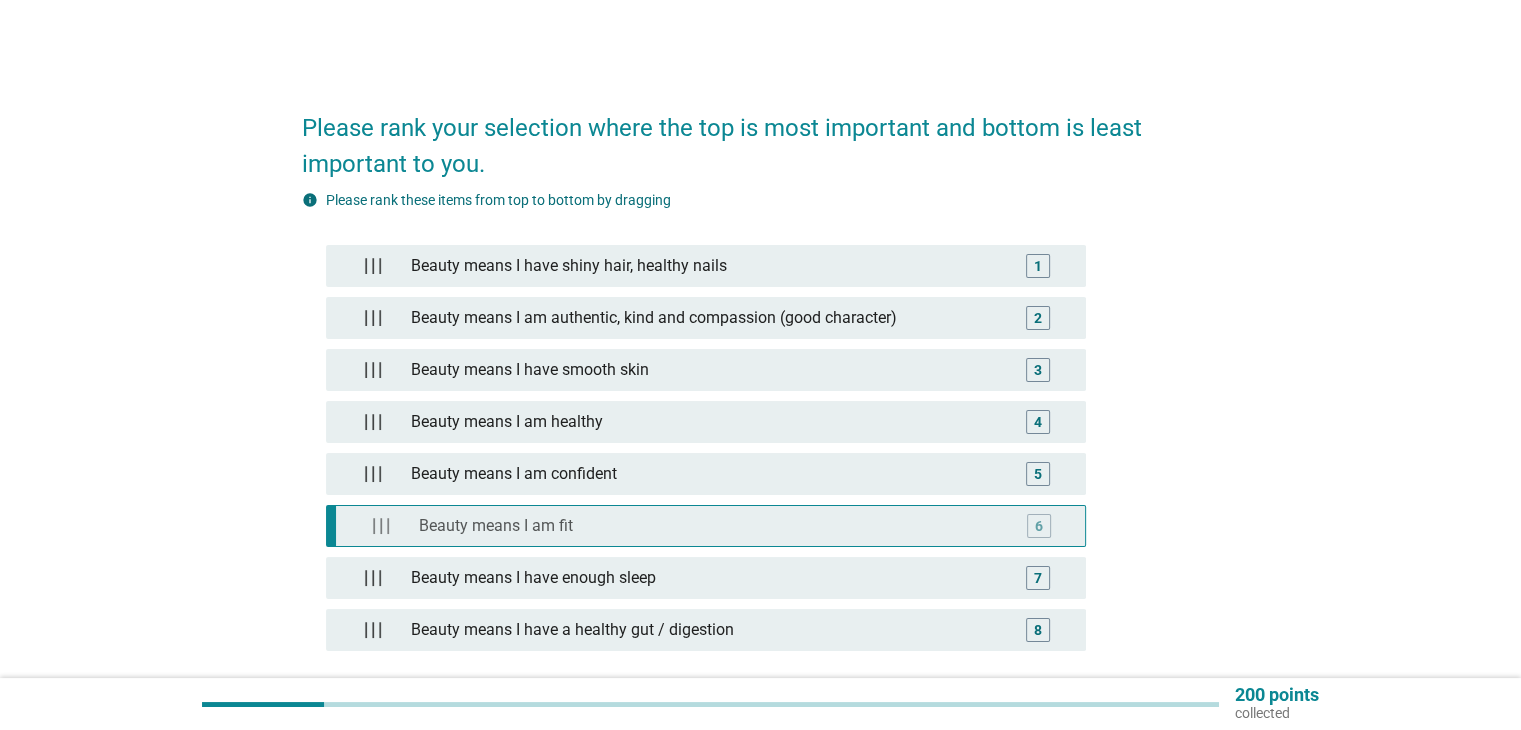 type 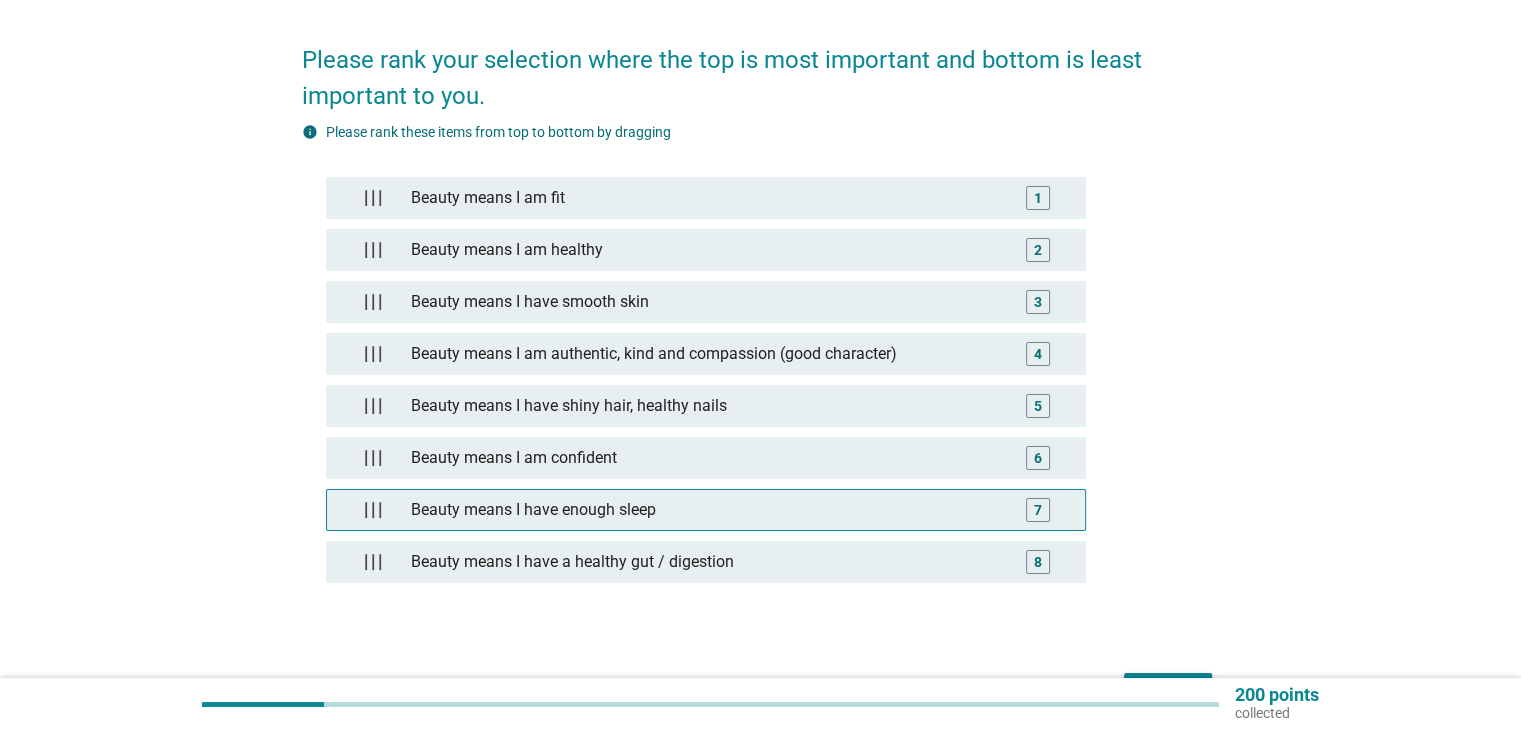 scroll, scrollTop: 100, scrollLeft: 0, axis: vertical 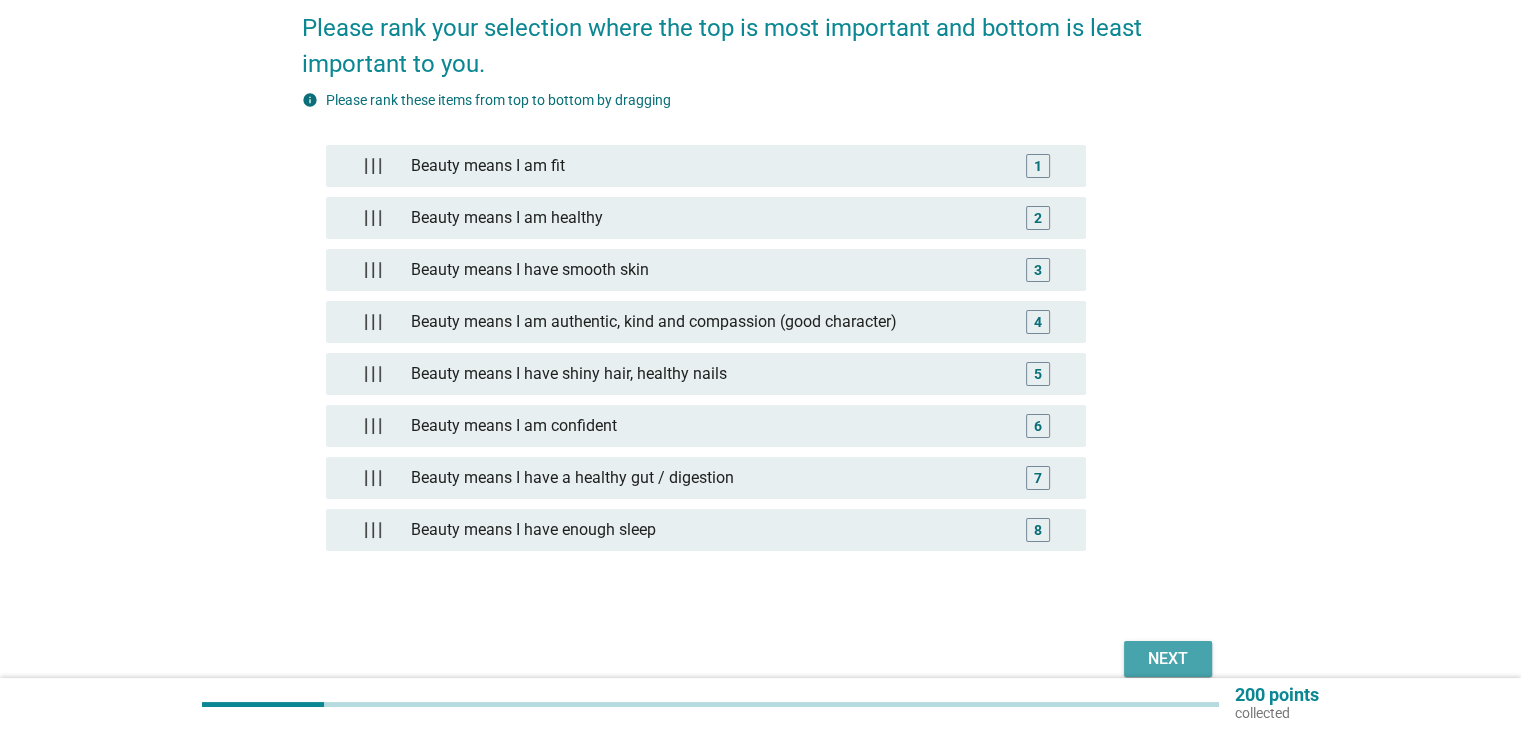 click on "Next" at bounding box center [1168, 659] 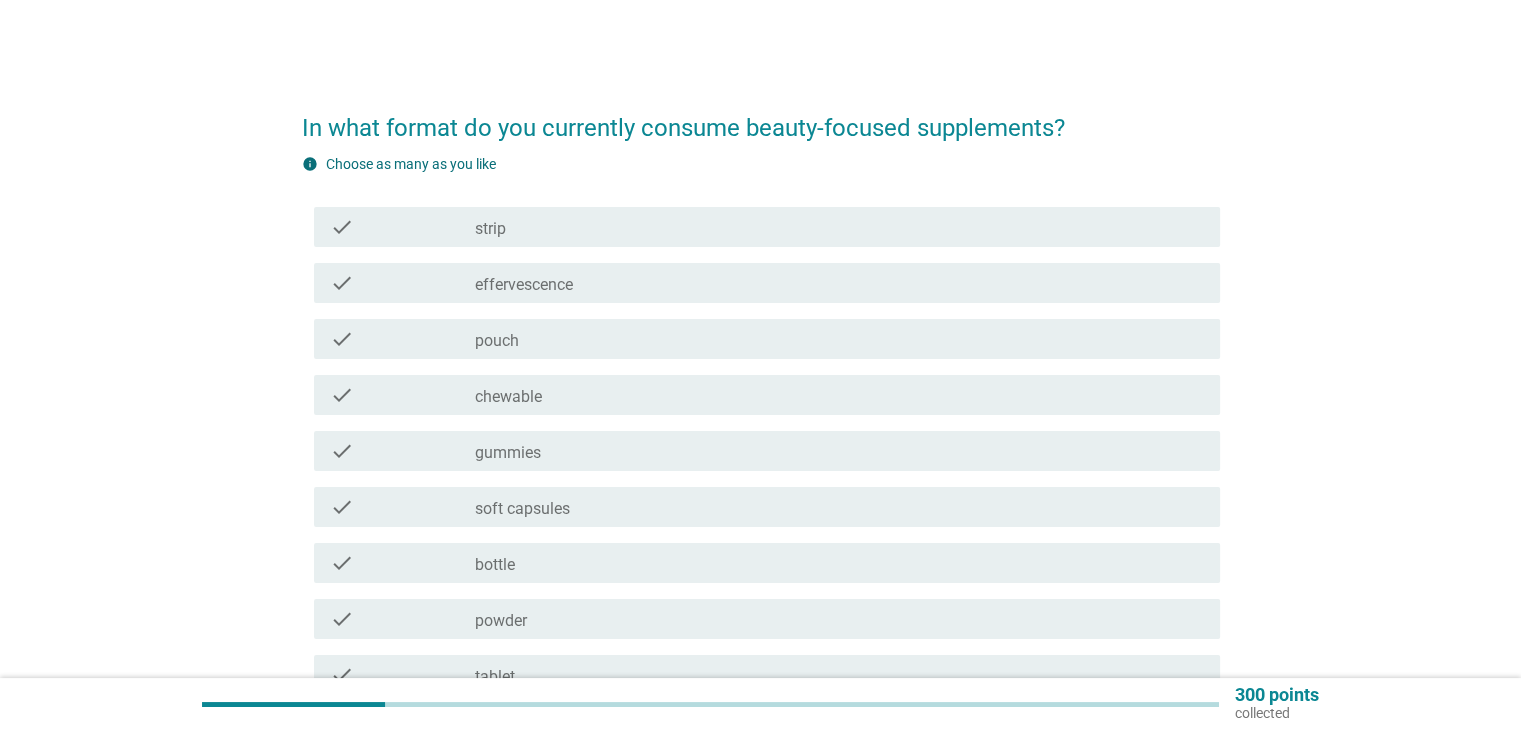 scroll, scrollTop: 100, scrollLeft: 0, axis: vertical 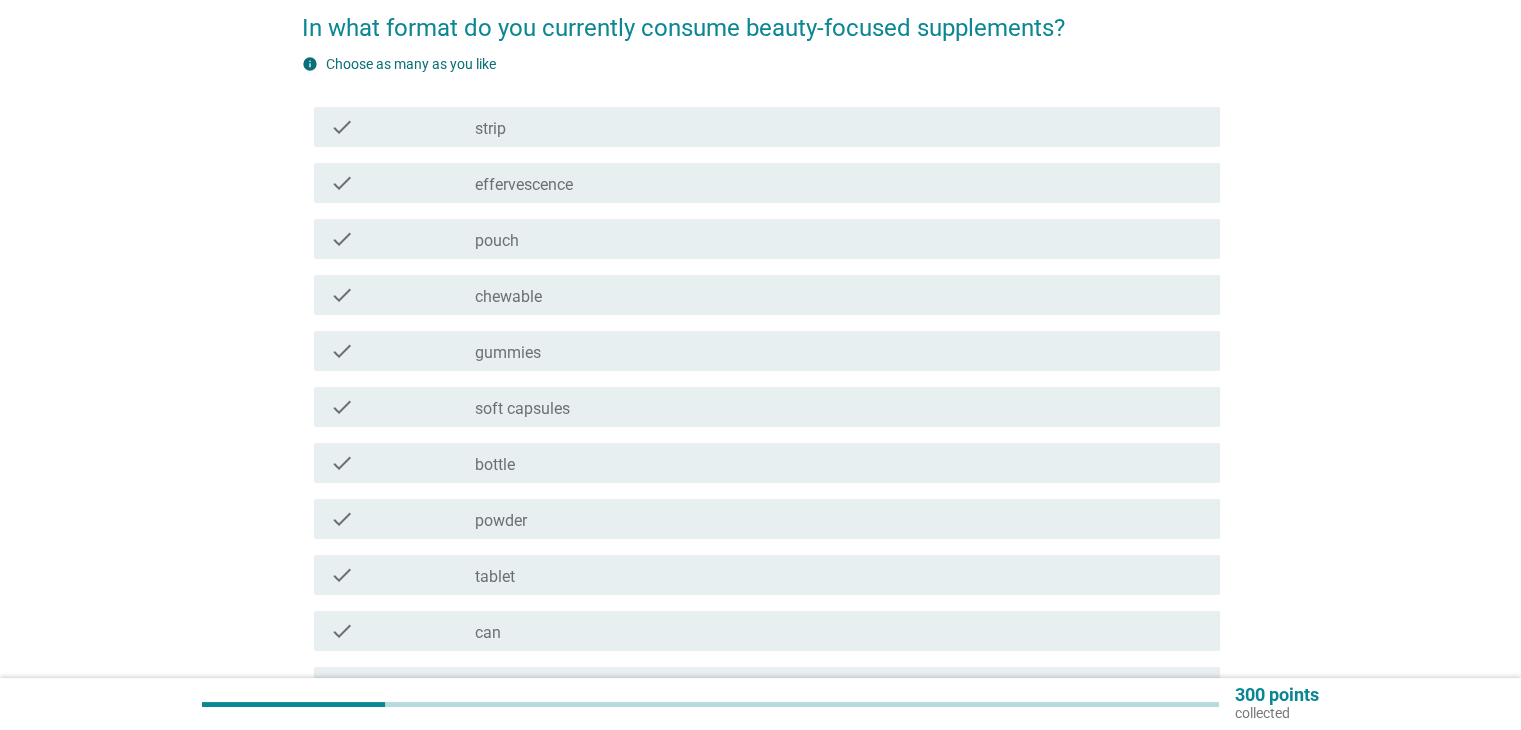 click on "powder" at bounding box center (501, 521) 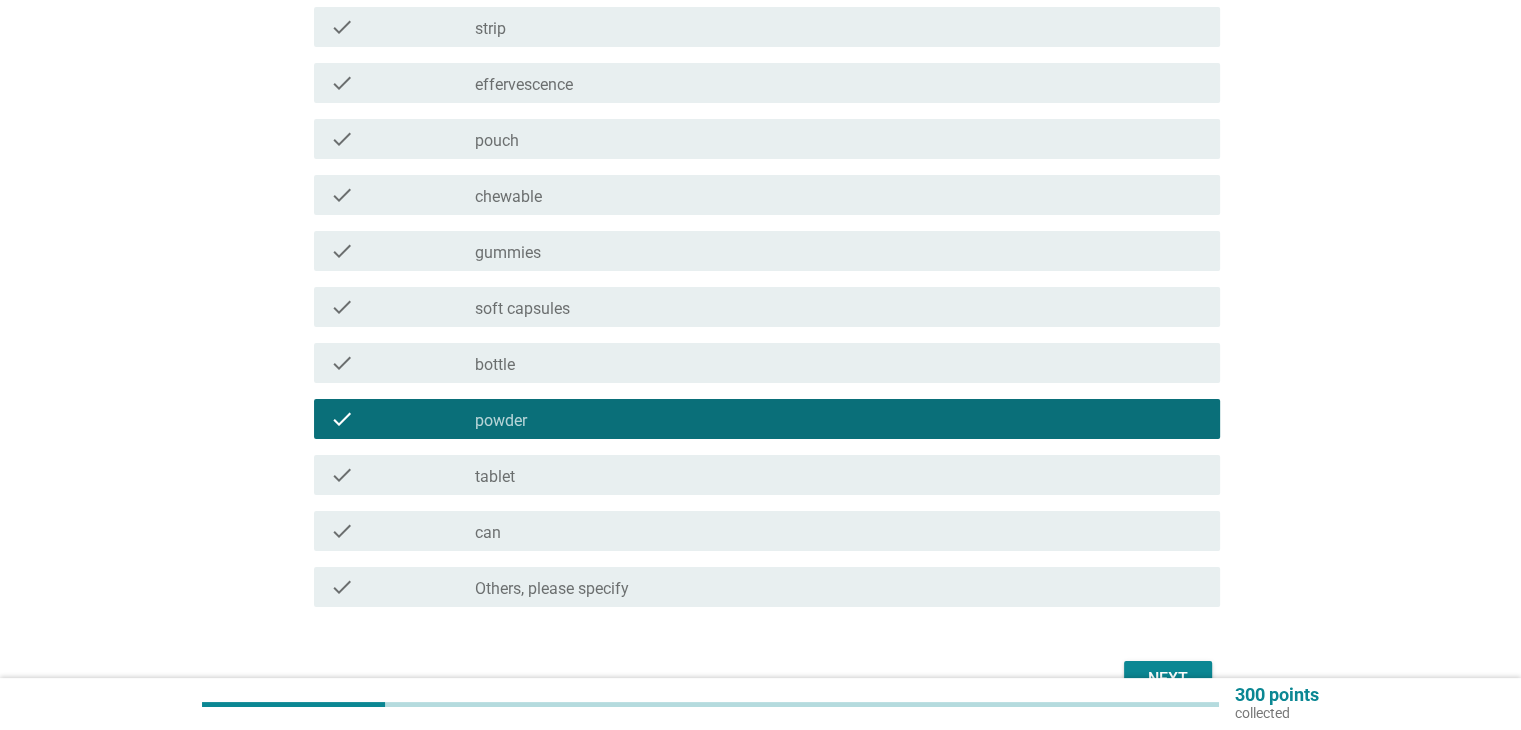 scroll, scrollTop: 100, scrollLeft: 0, axis: vertical 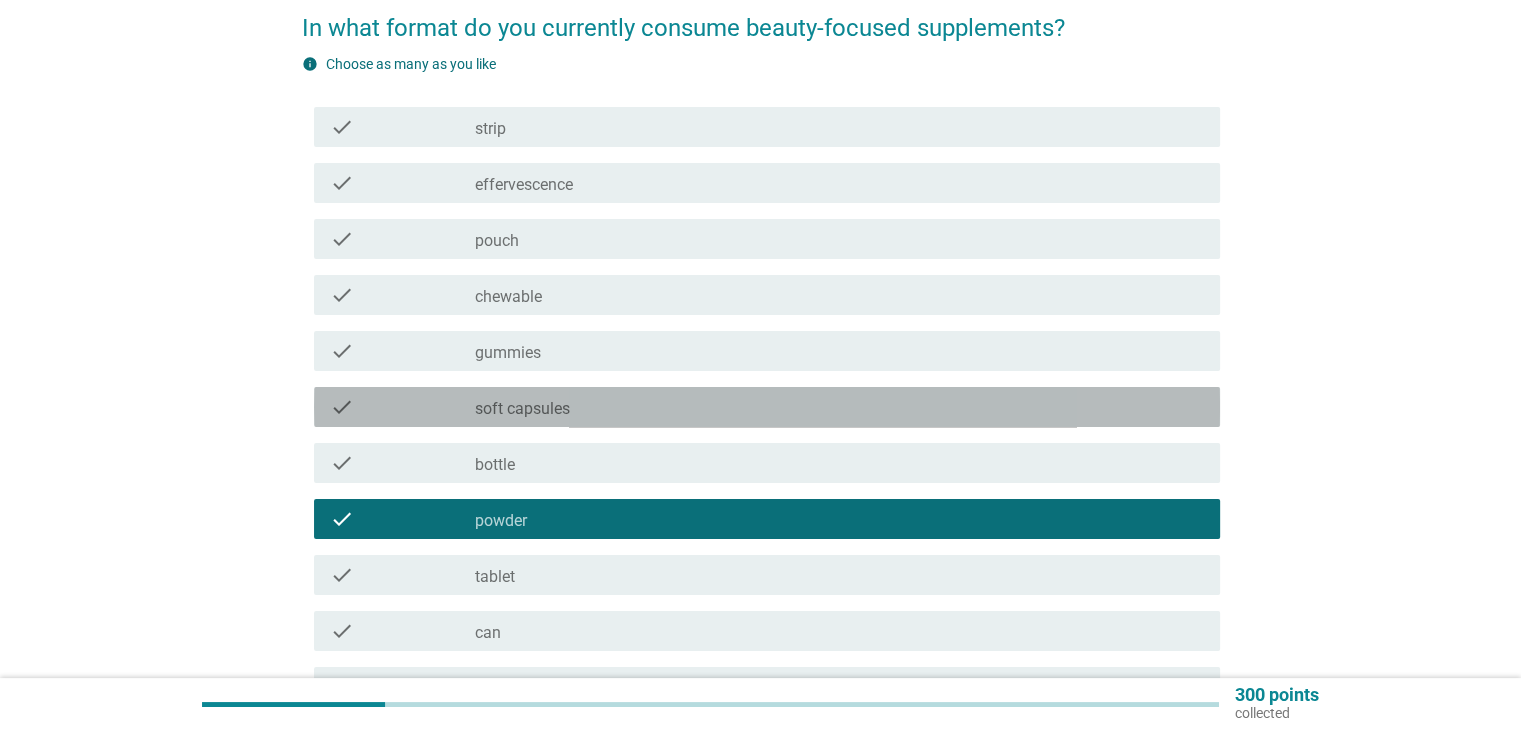 click on "soft capsules" at bounding box center (522, 409) 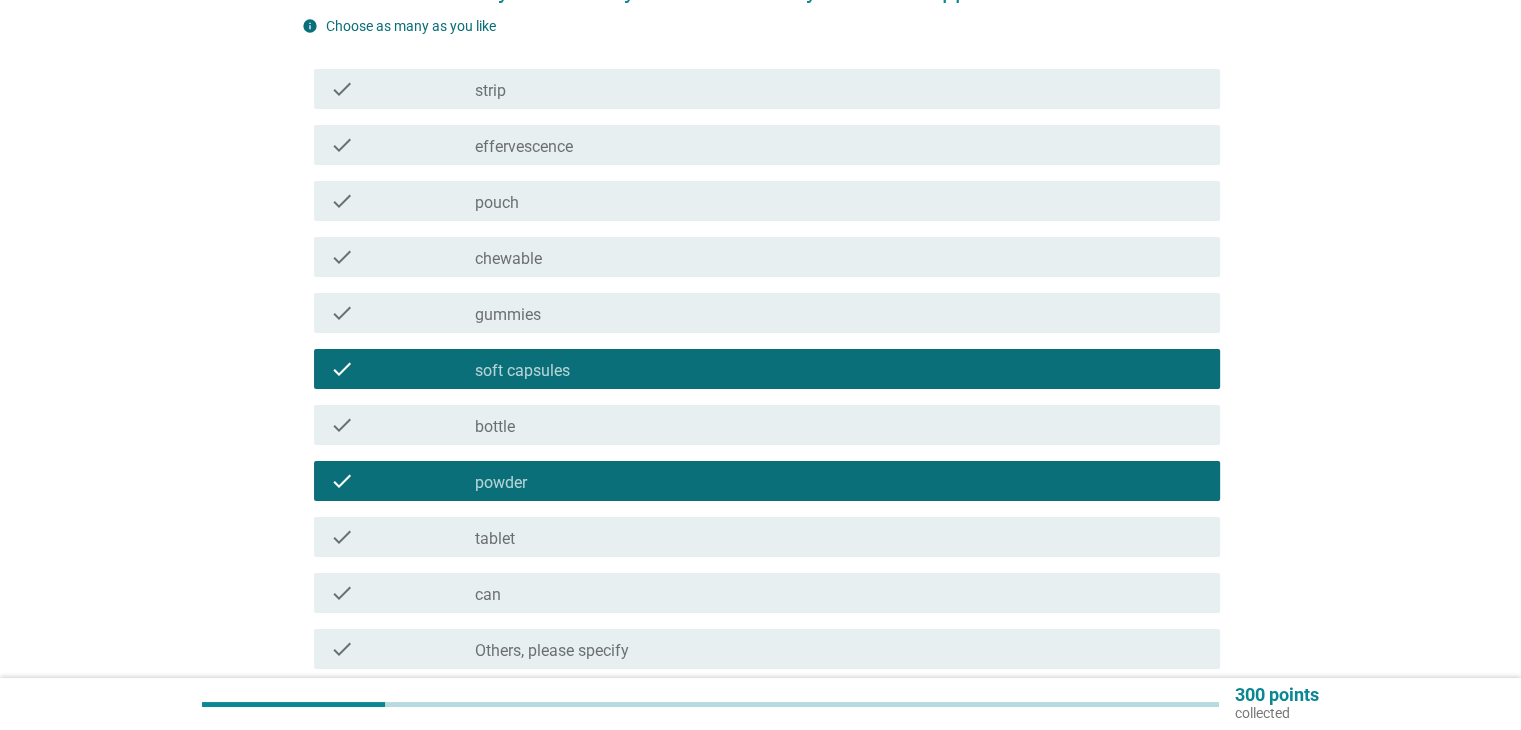 scroll, scrollTop: 200, scrollLeft: 0, axis: vertical 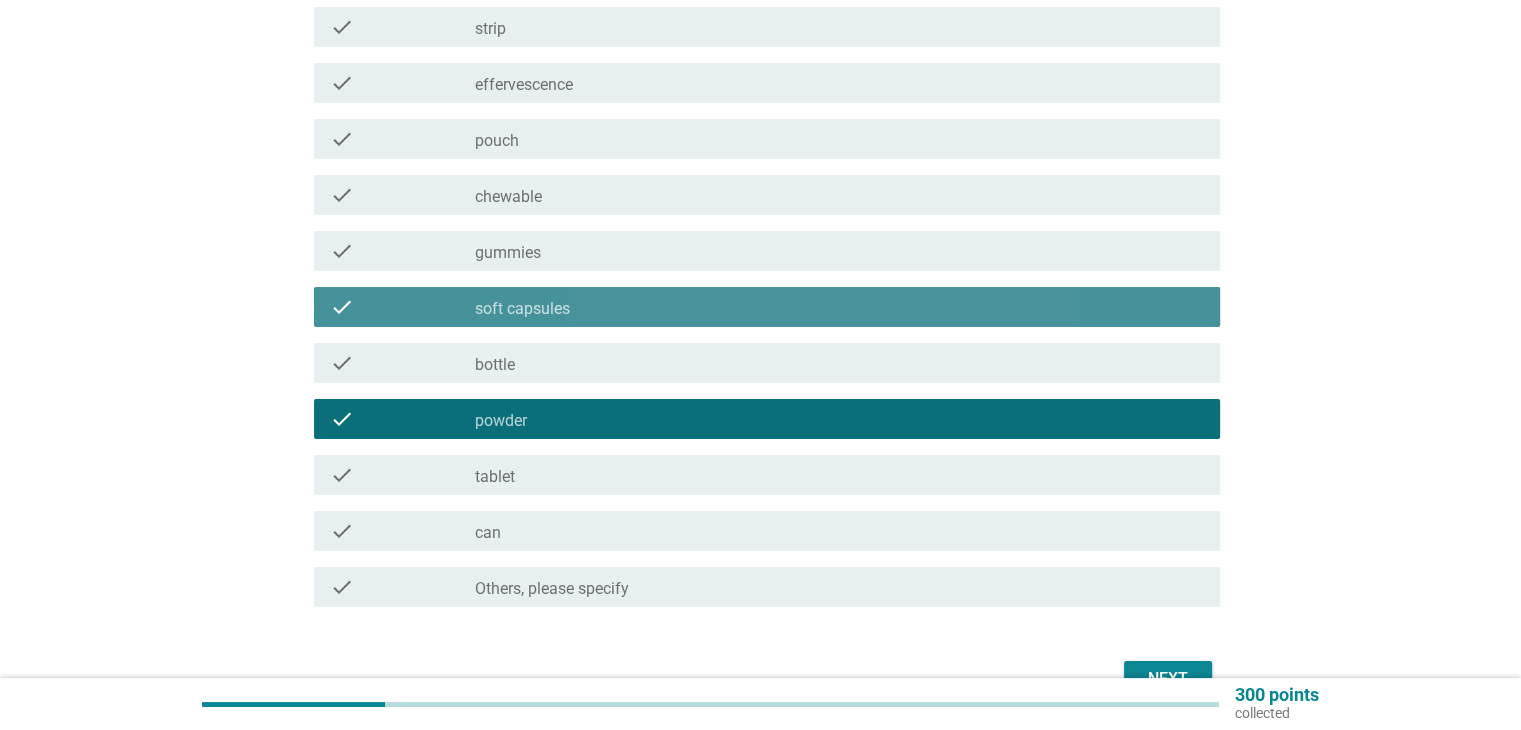 click on "check     check_box soft capsules" at bounding box center (767, 307) 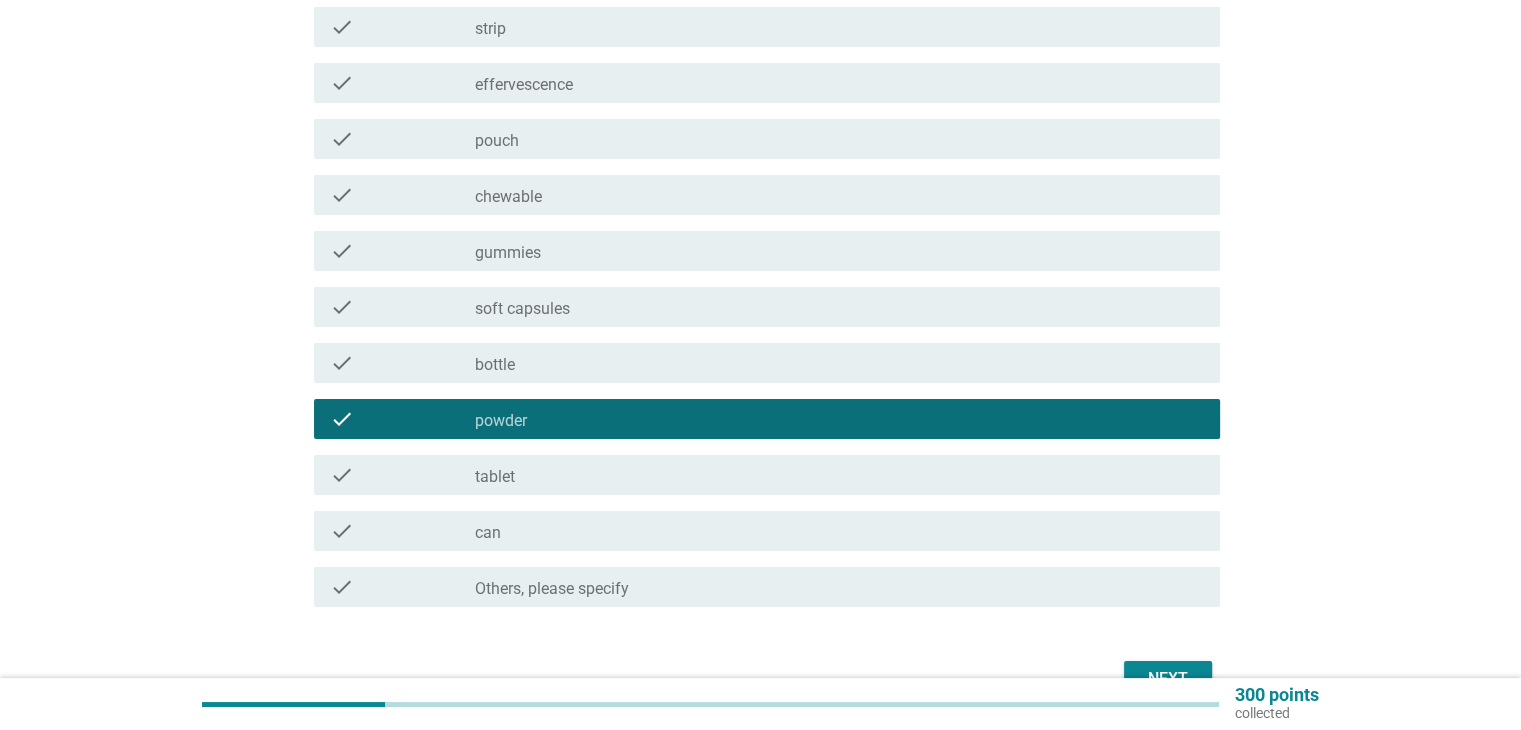 click on "tablet" at bounding box center [495, 477] 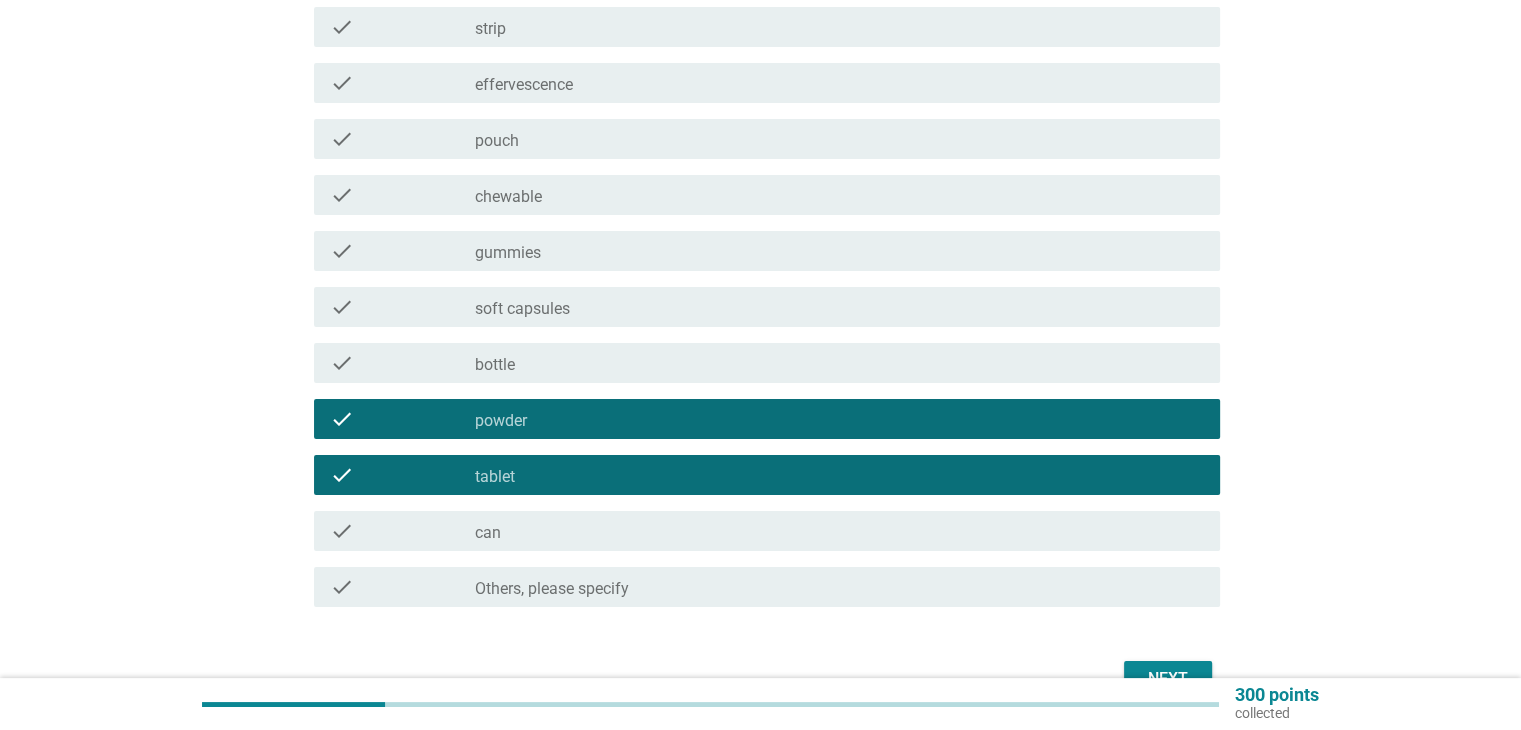 click on "Next" at bounding box center (1168, 679) 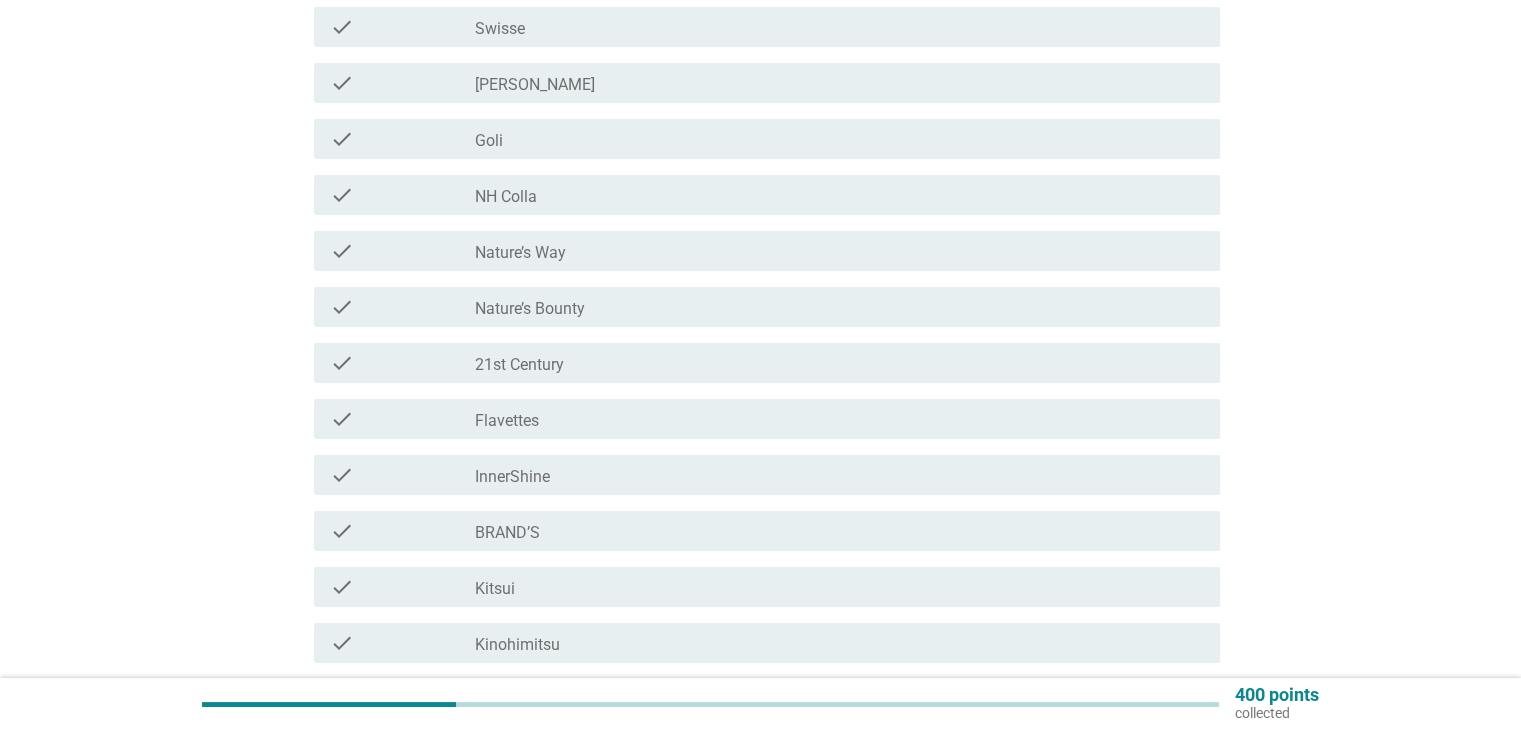 scroll, scrollTop: 300, scrollLeft: 0, axis: vertical 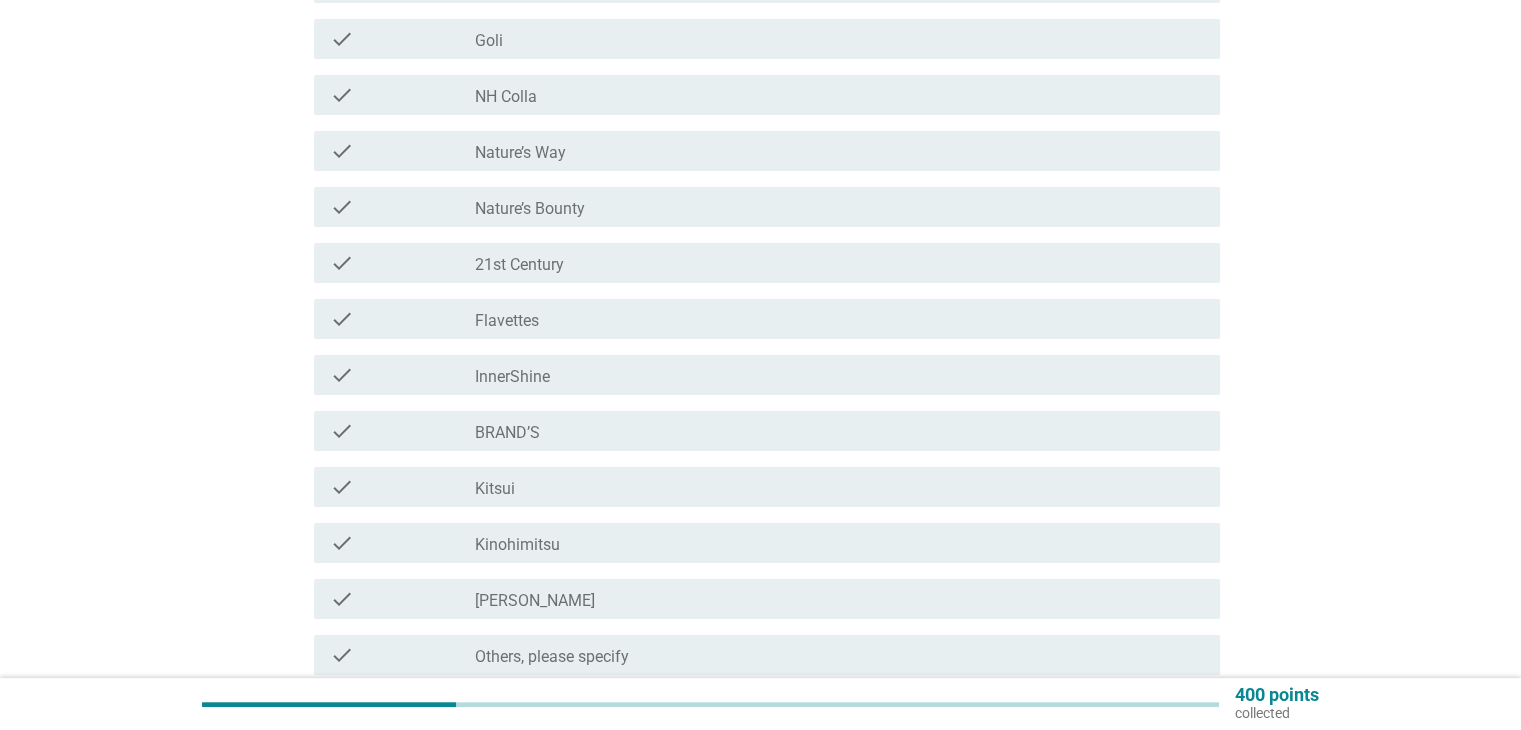 click on "check_box_outline_blank BRAND’S" at bounding box center (839, 431) 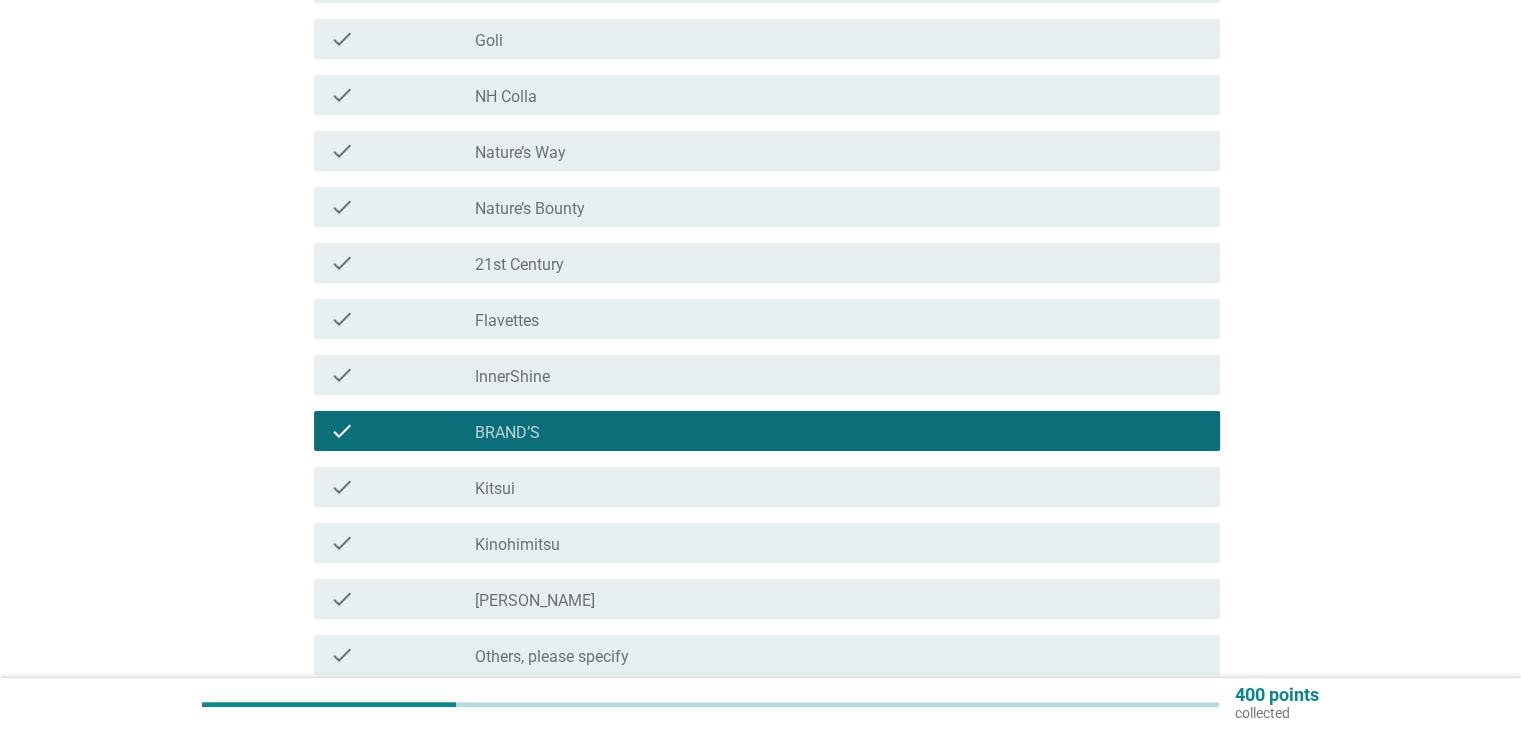 click on "check_box_outline_blank Kinohimitsu" at bounding box center [839, 543] 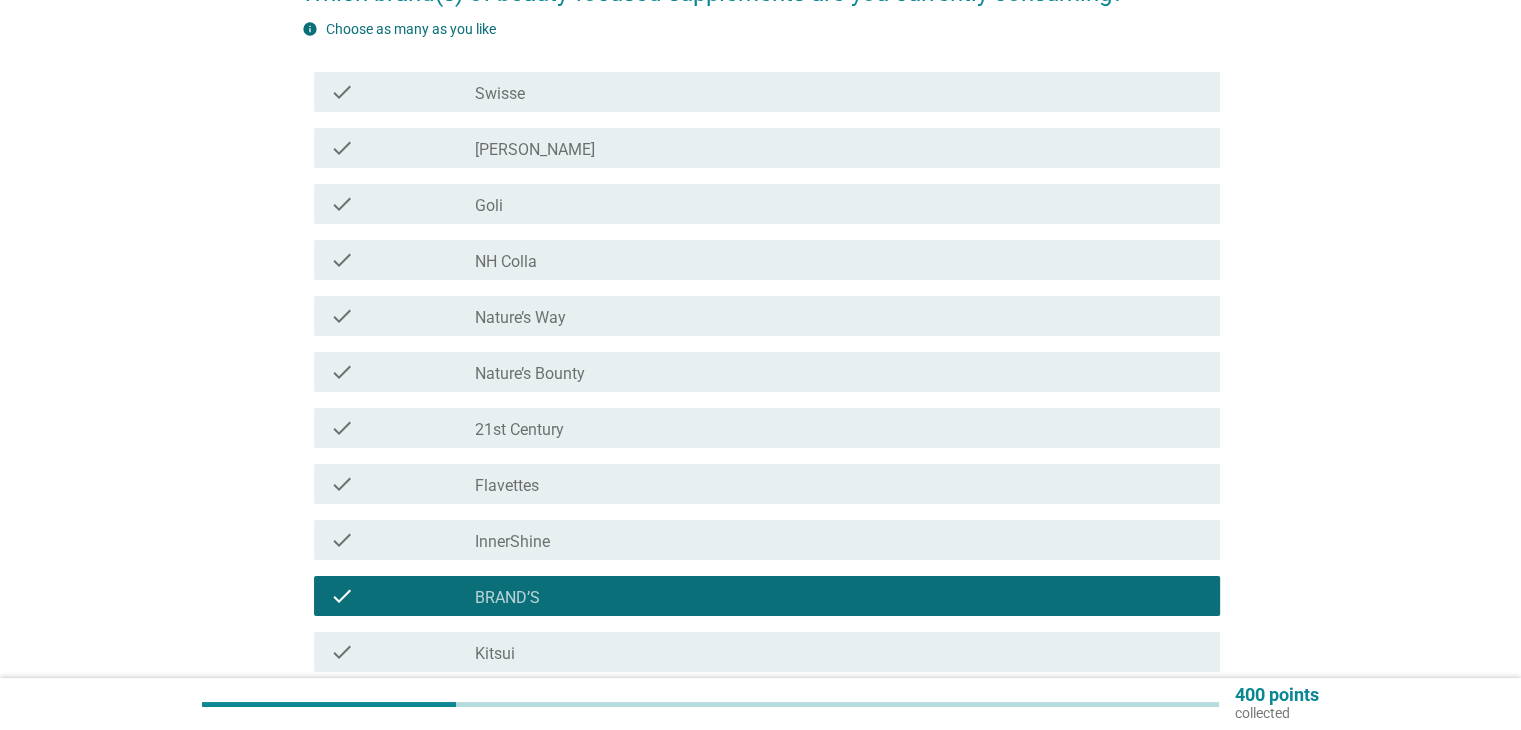 scroll, scrollTop: 100, scrollLeft: 0, axis: vertical 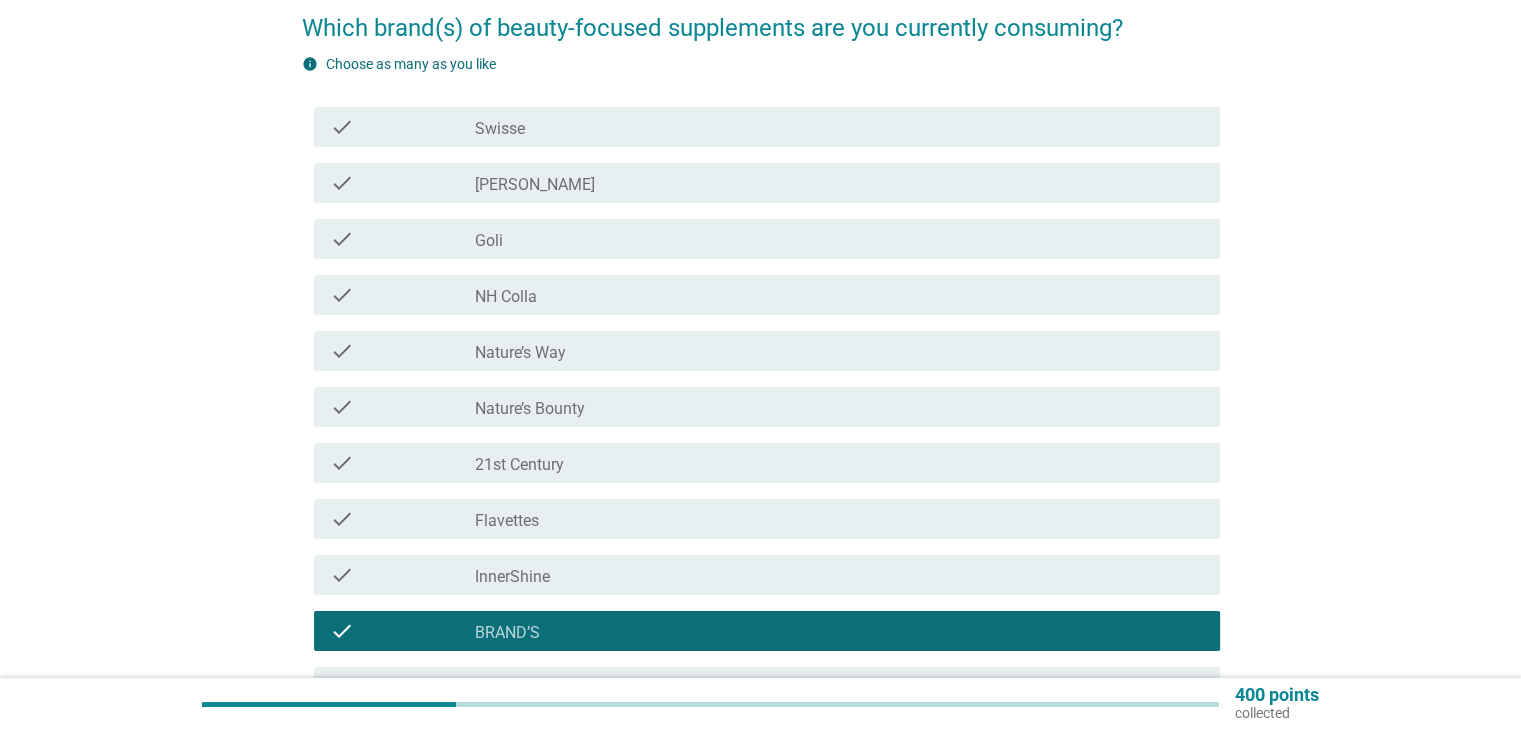click on "check_box_outline_blank Blackmores" at bounding box center (839, 183) 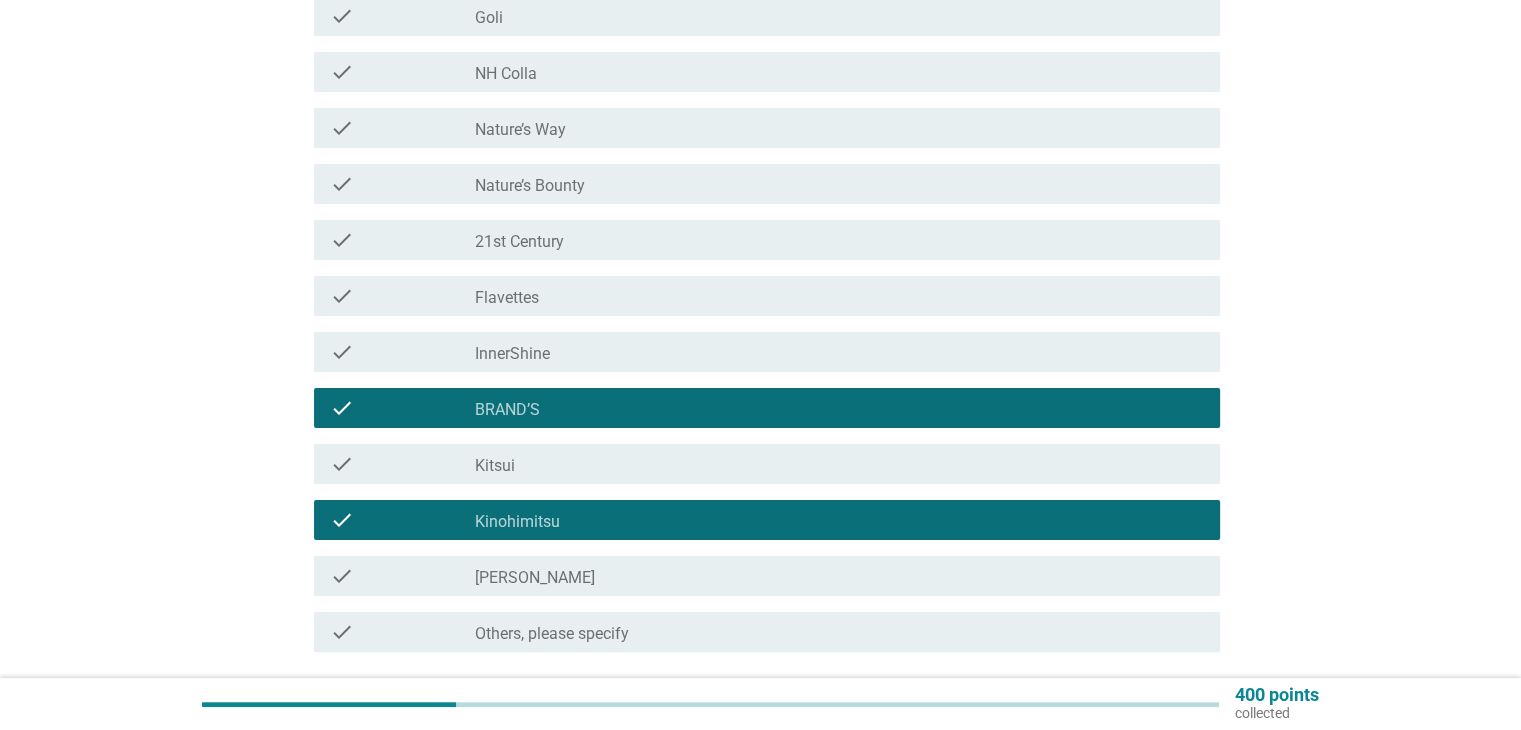 scroll, scrollTop: 400, scrollLeft: 0, axis: vertical 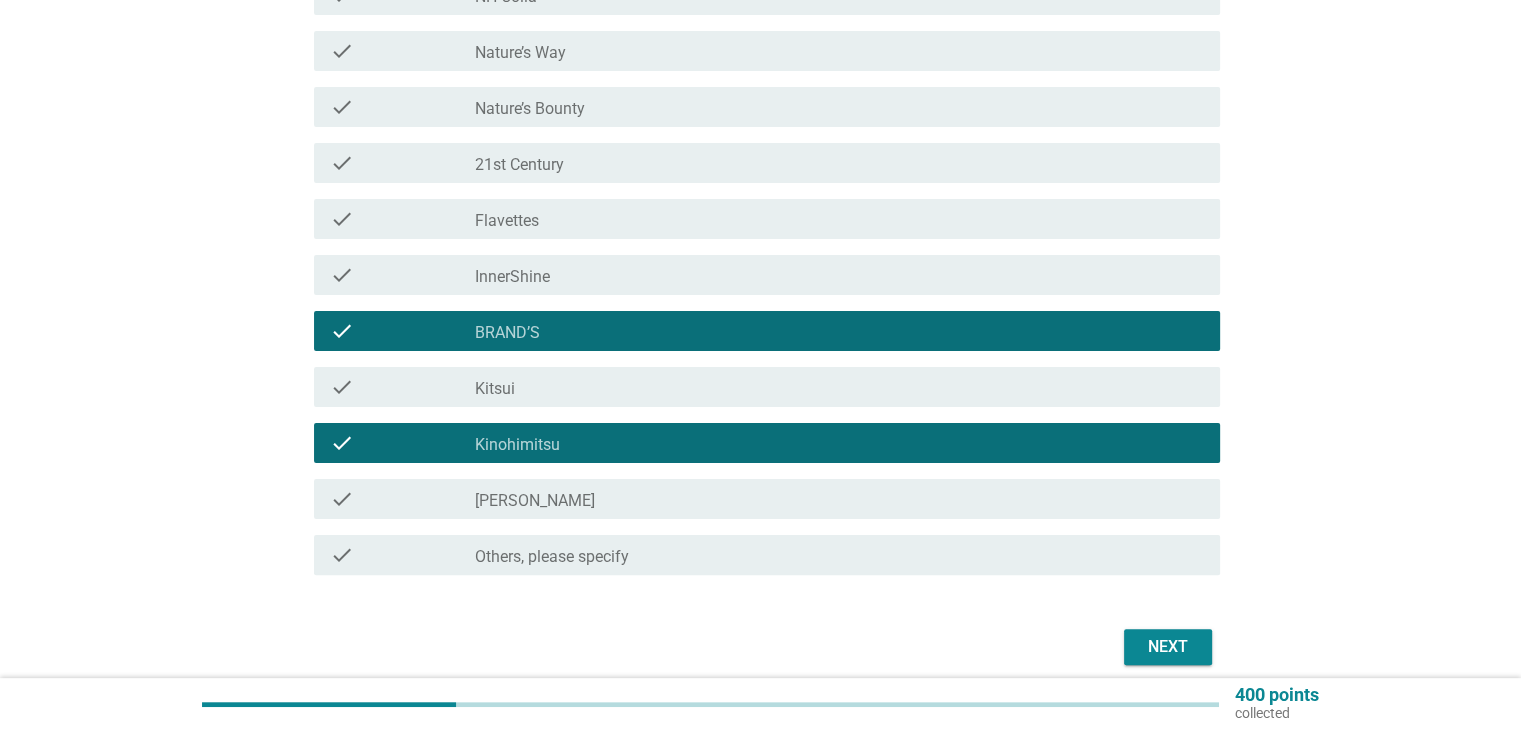 click on "Next" at bounding box center (1168, 647) 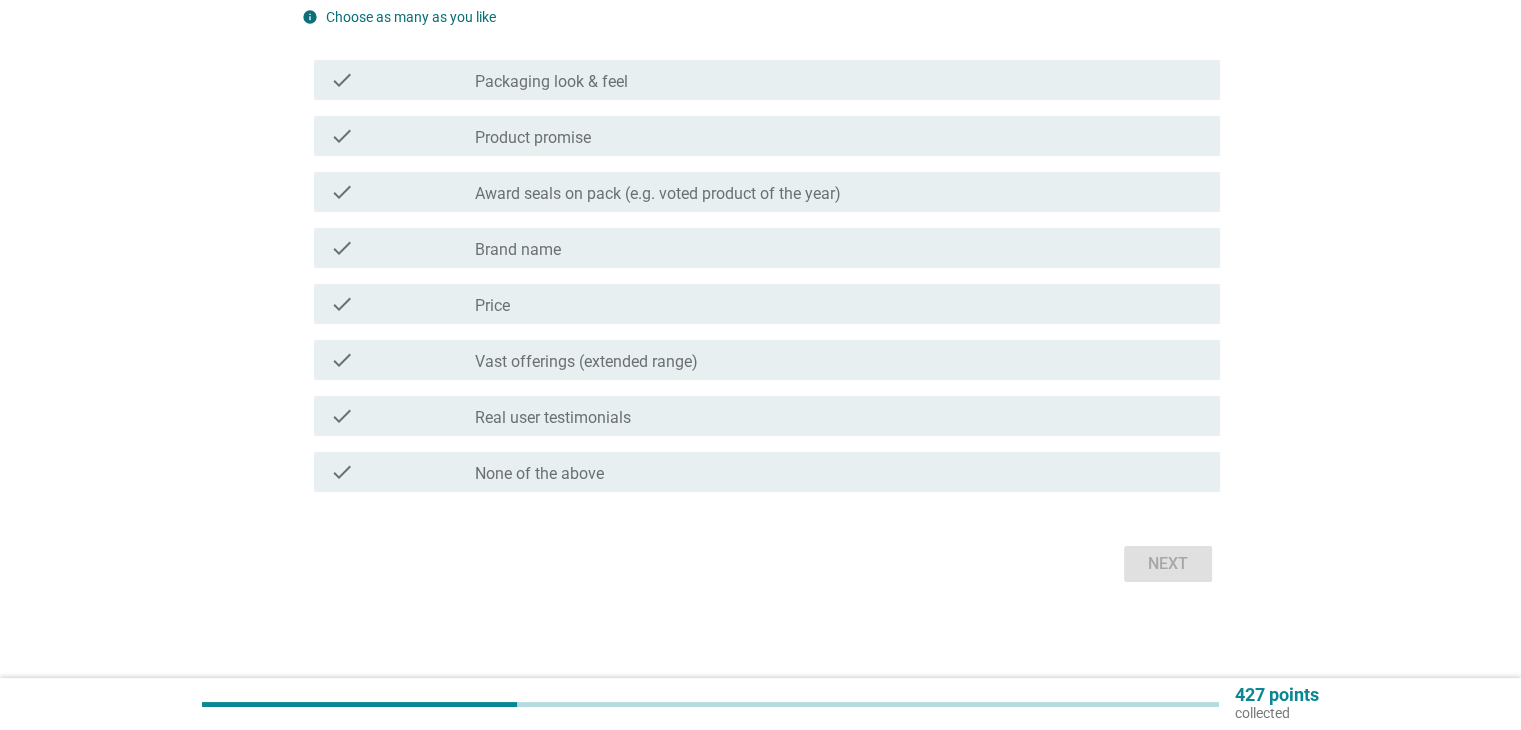 scroll, scrollTop: 0, scrollLeft: 0, axis: both 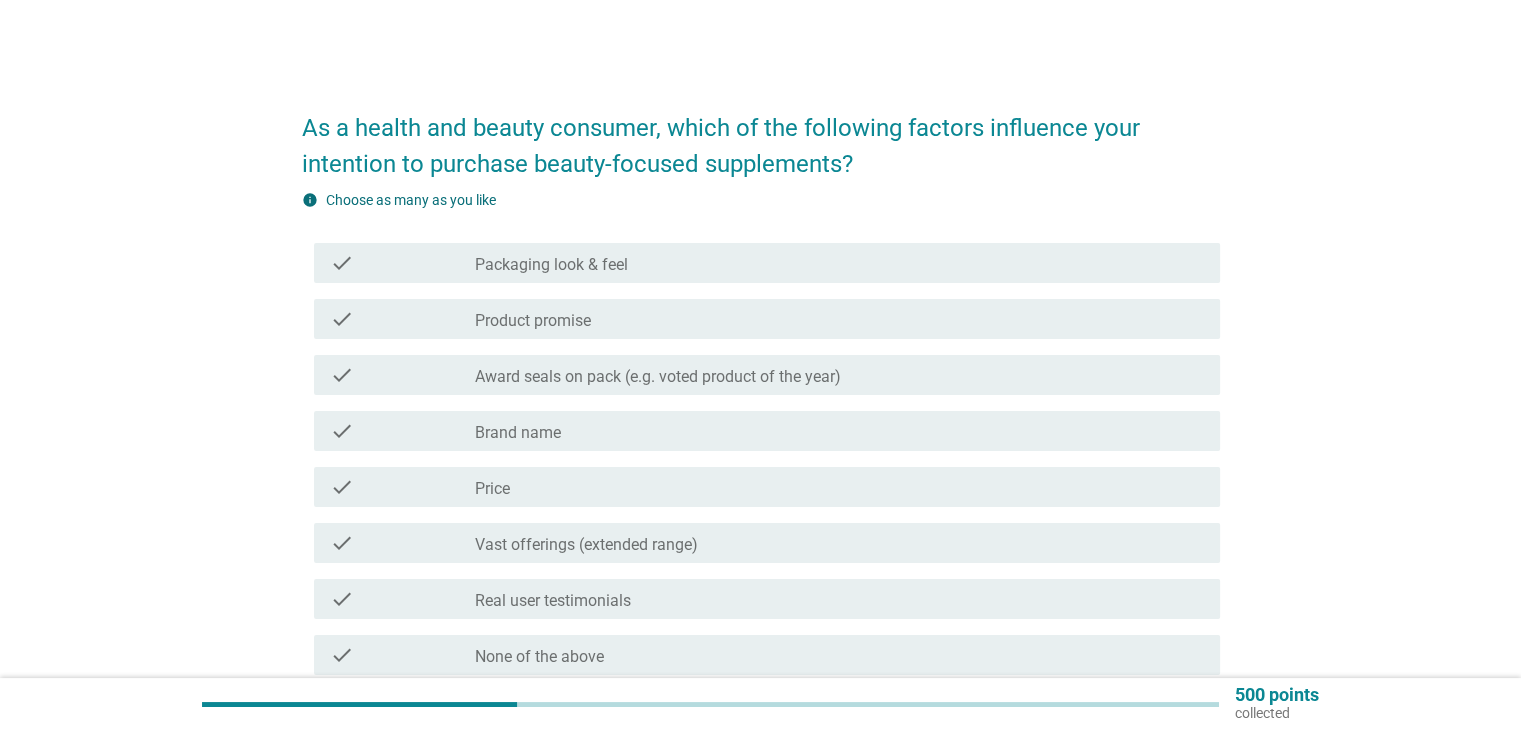 click on "check_box_outline_blank Price" at bounding box center [839, 487] 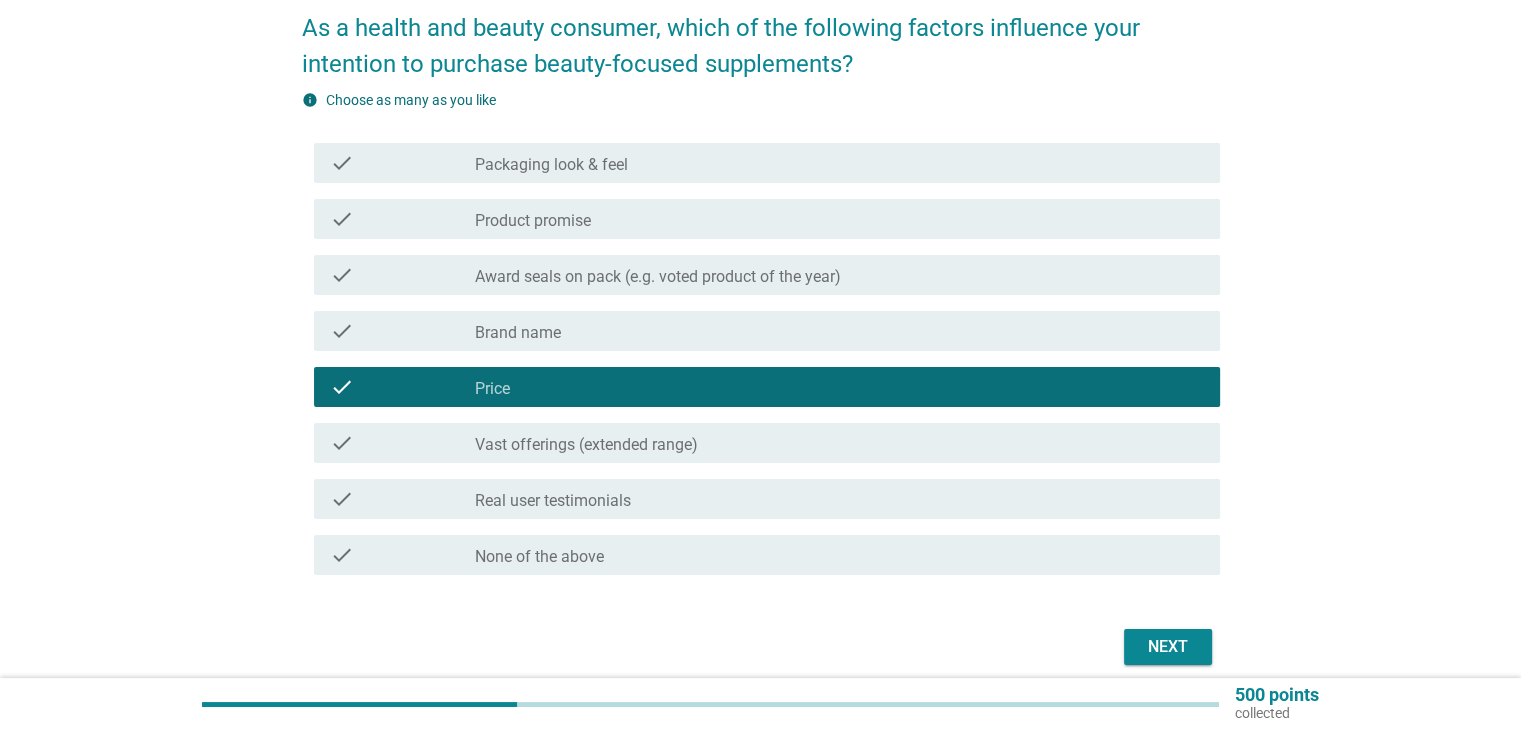 click on "Vast offerings (extended range)" at bounding box center (586, 445) 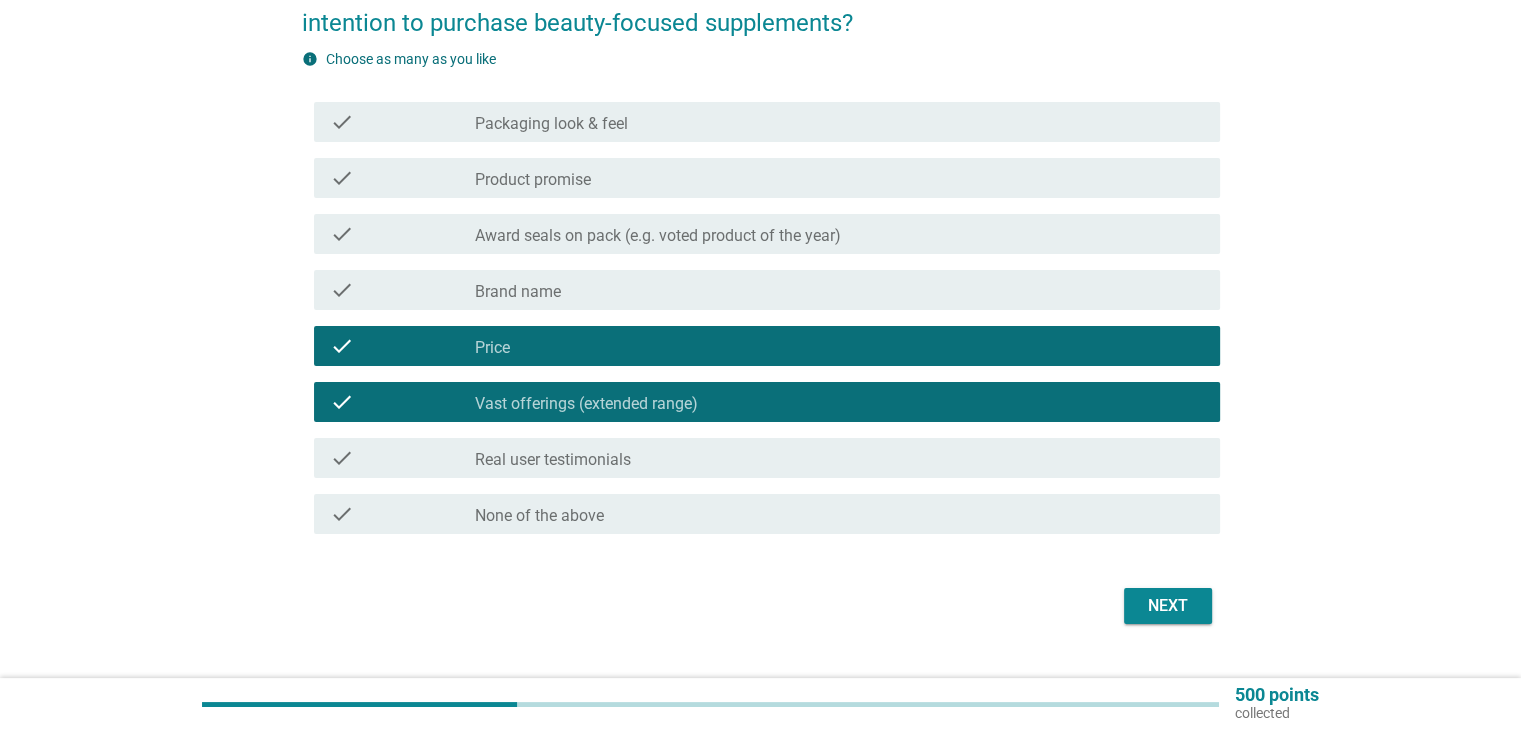 scroll, scrollTop: 183, scrollLeft: 0, axis: vertical 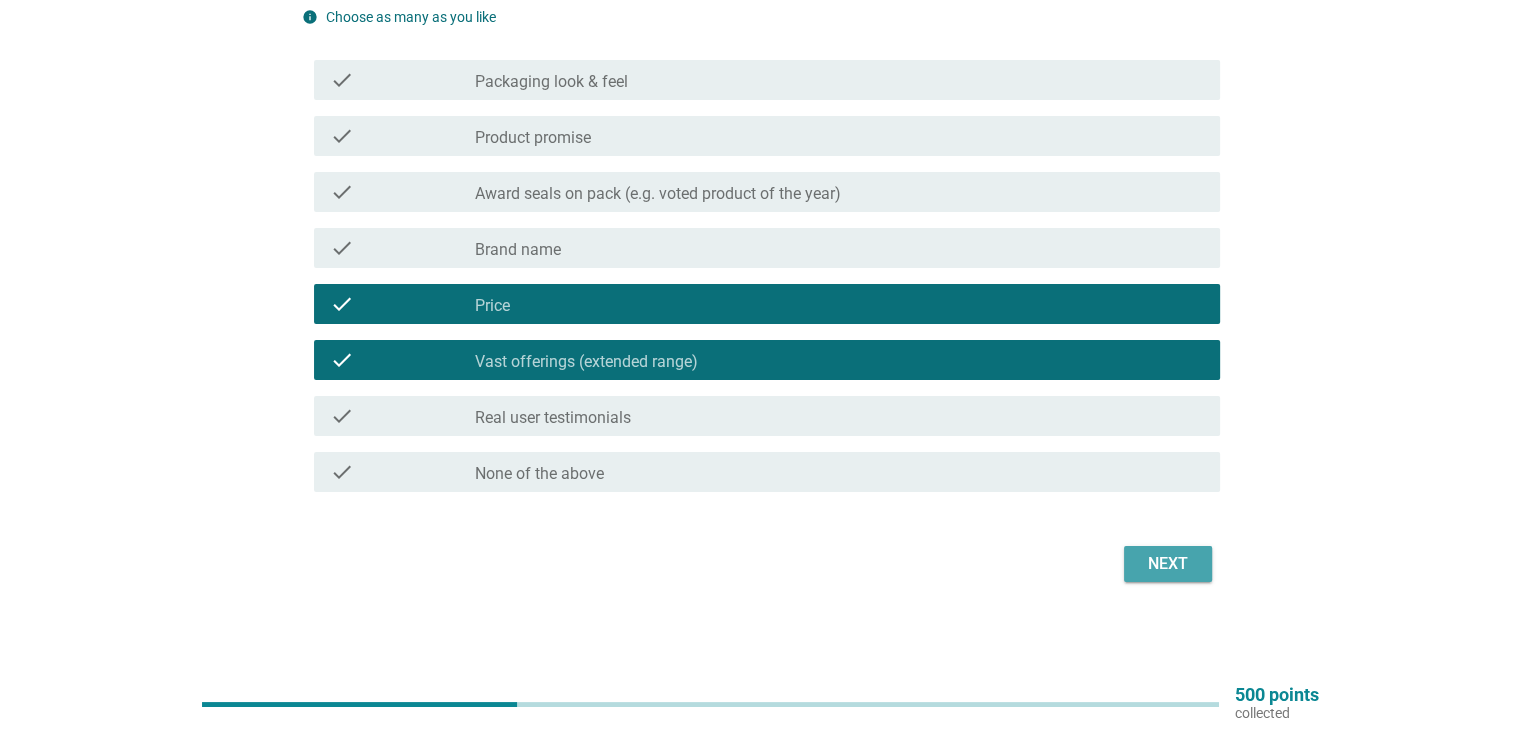 click on "Next" at bounding box center (1168, 564) 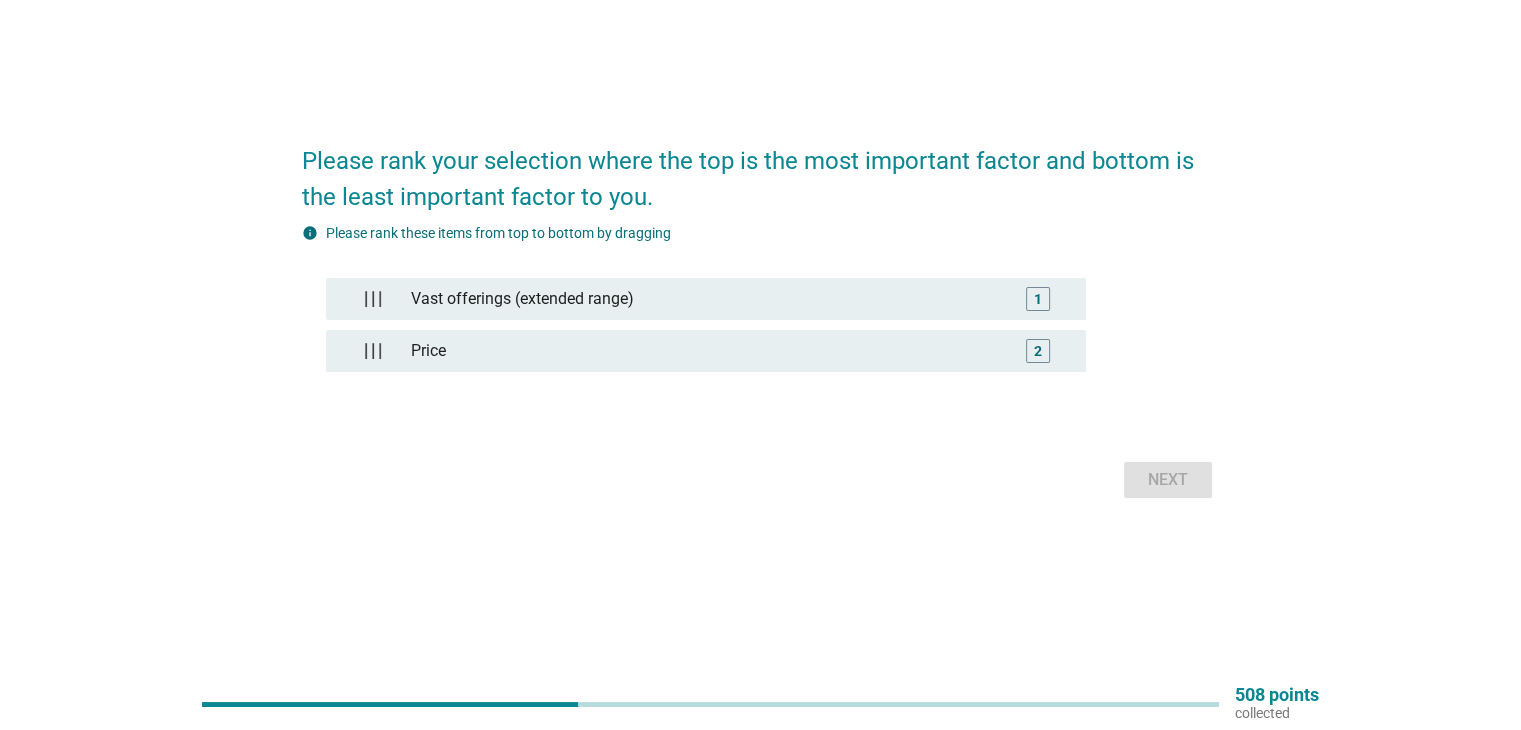 scroll, scrollTop: 0, scrollLeft: 0, axis: both 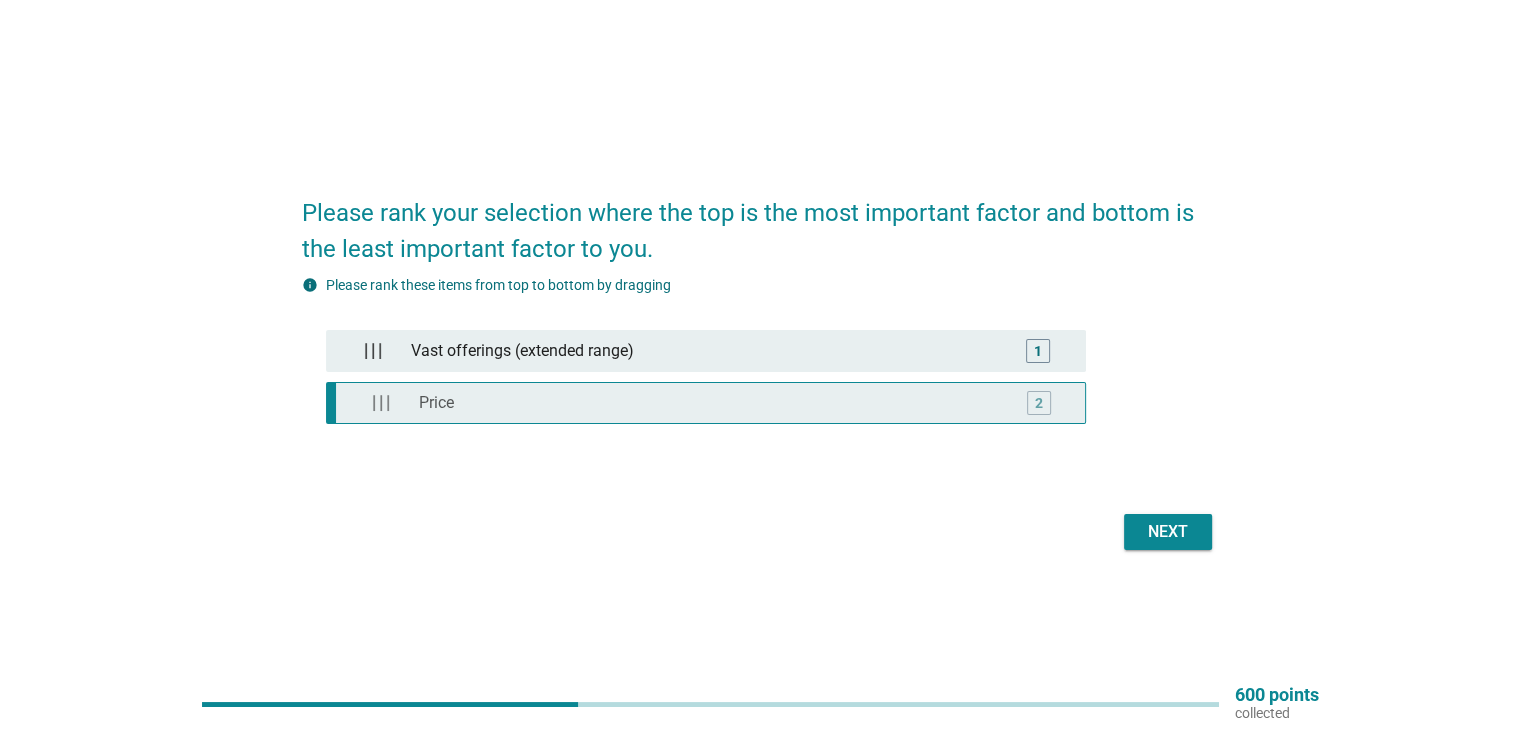 type 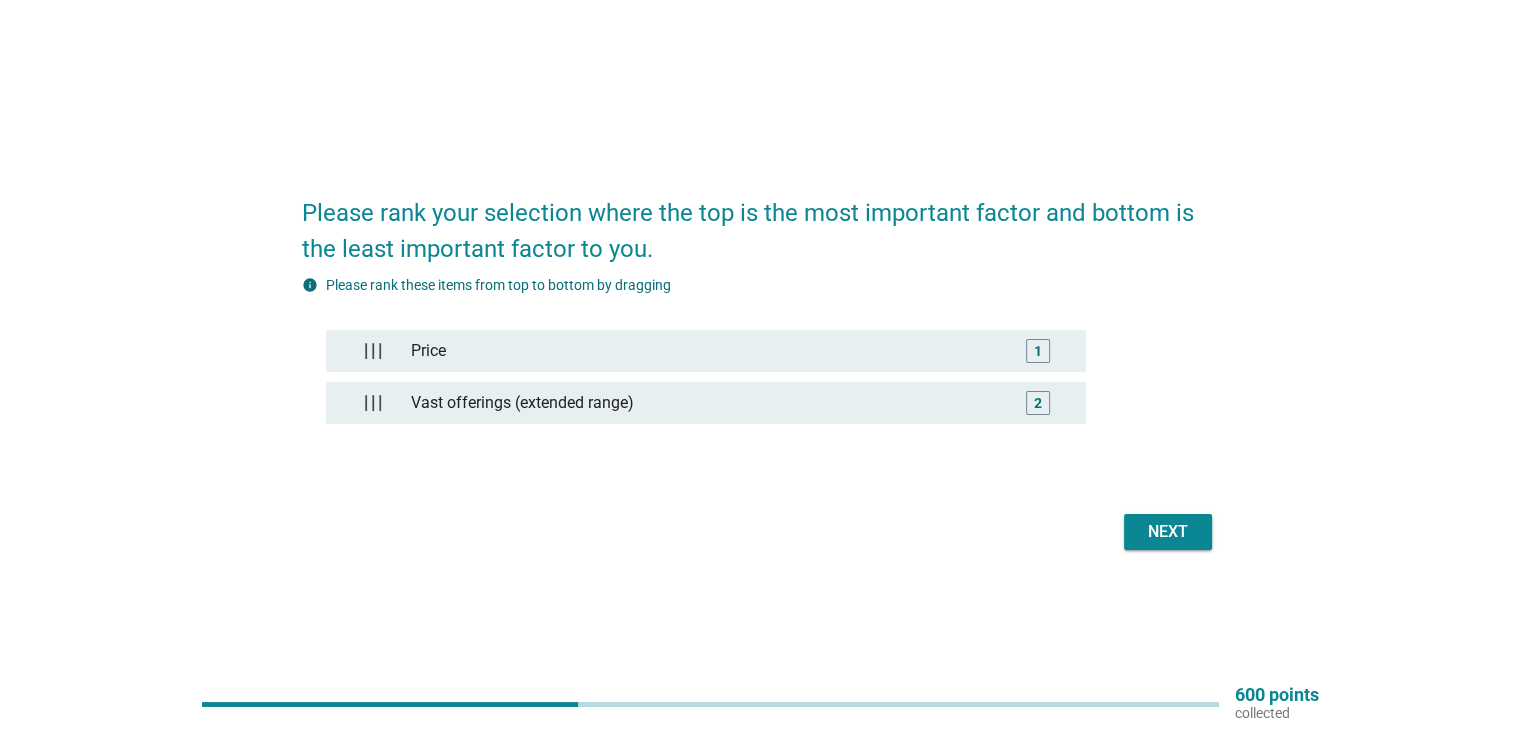 click on "Next" at bounding box center [1168, 532] 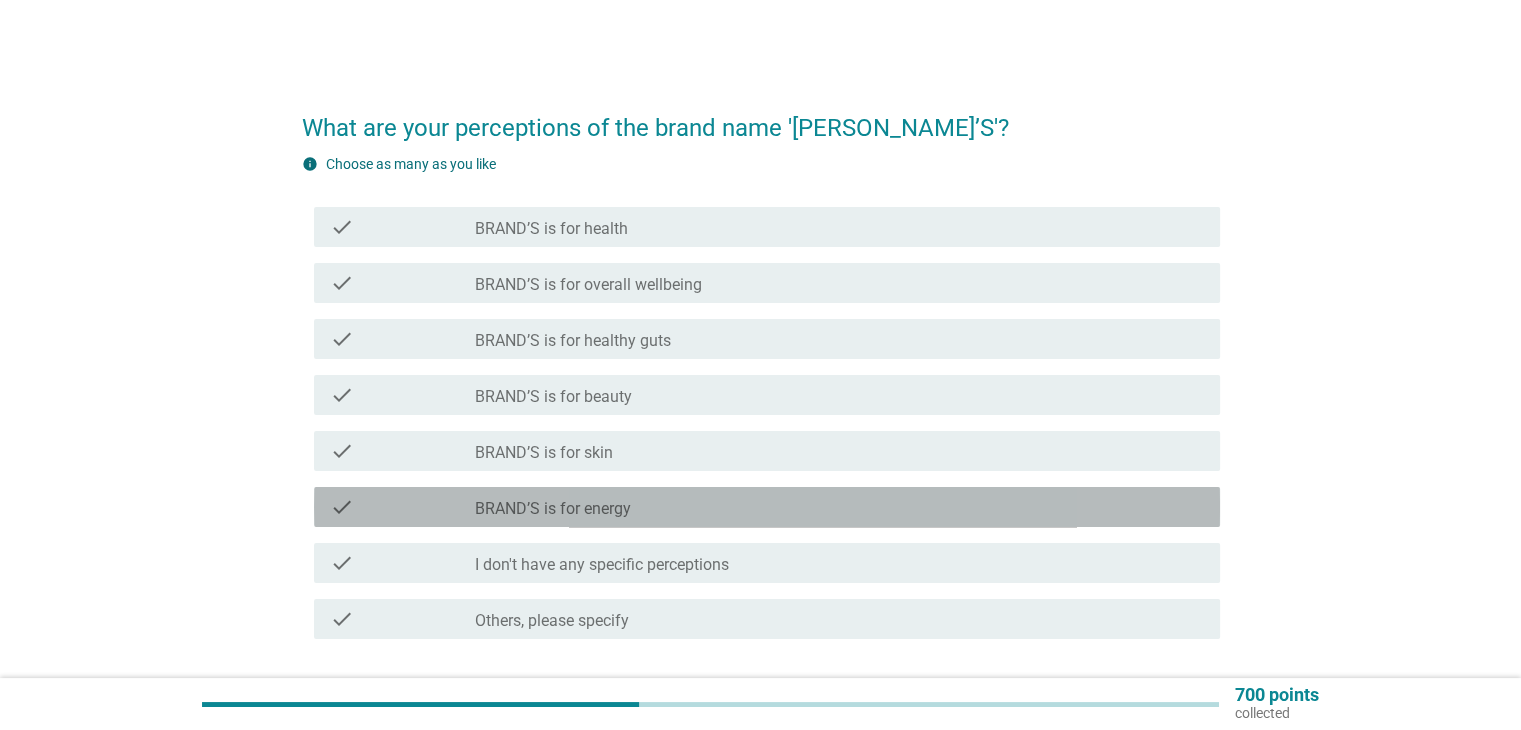 click on "BRAND’S is for energy" at bounding box center (553, 509) 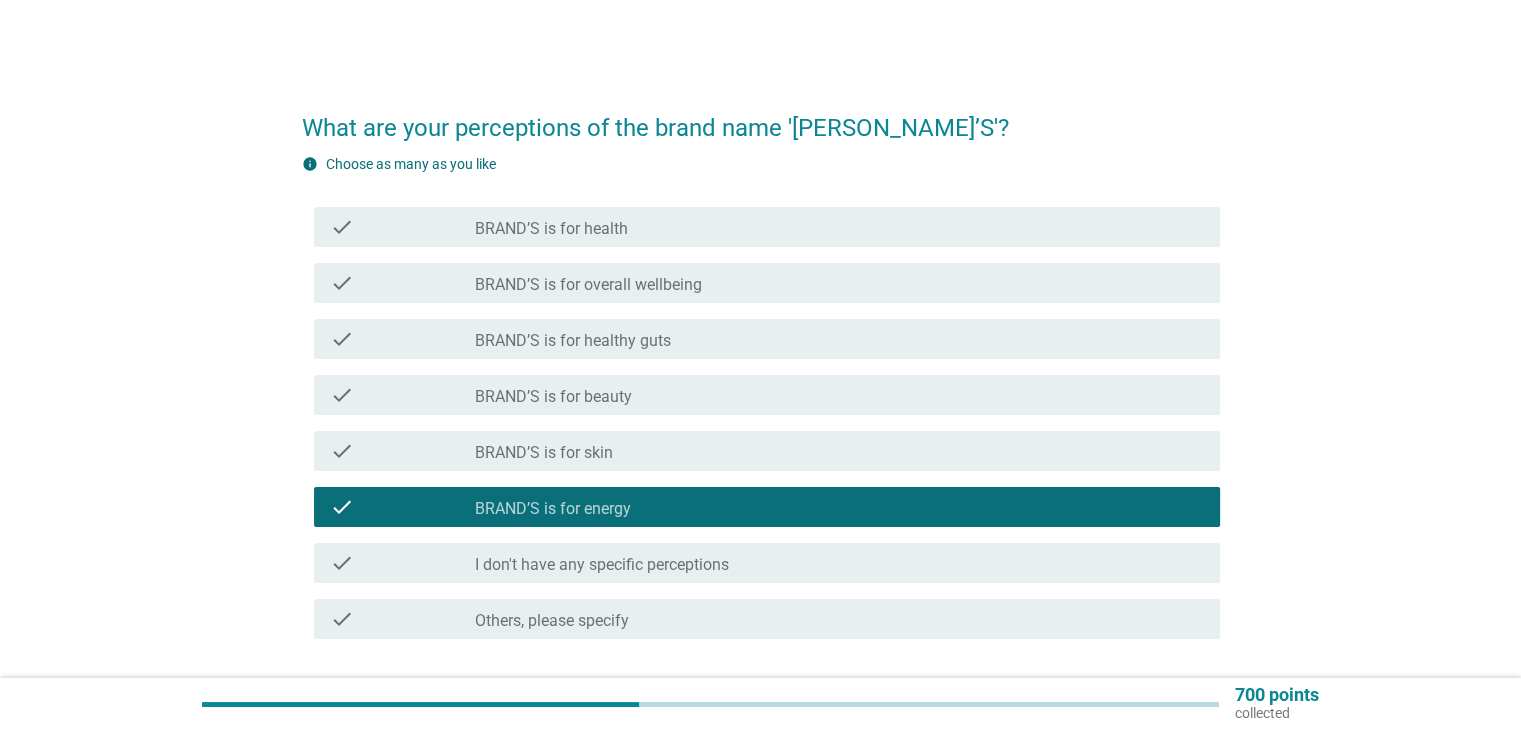click on "BRAND’S is for overall wellbeing" at bounding box center [588, 285] 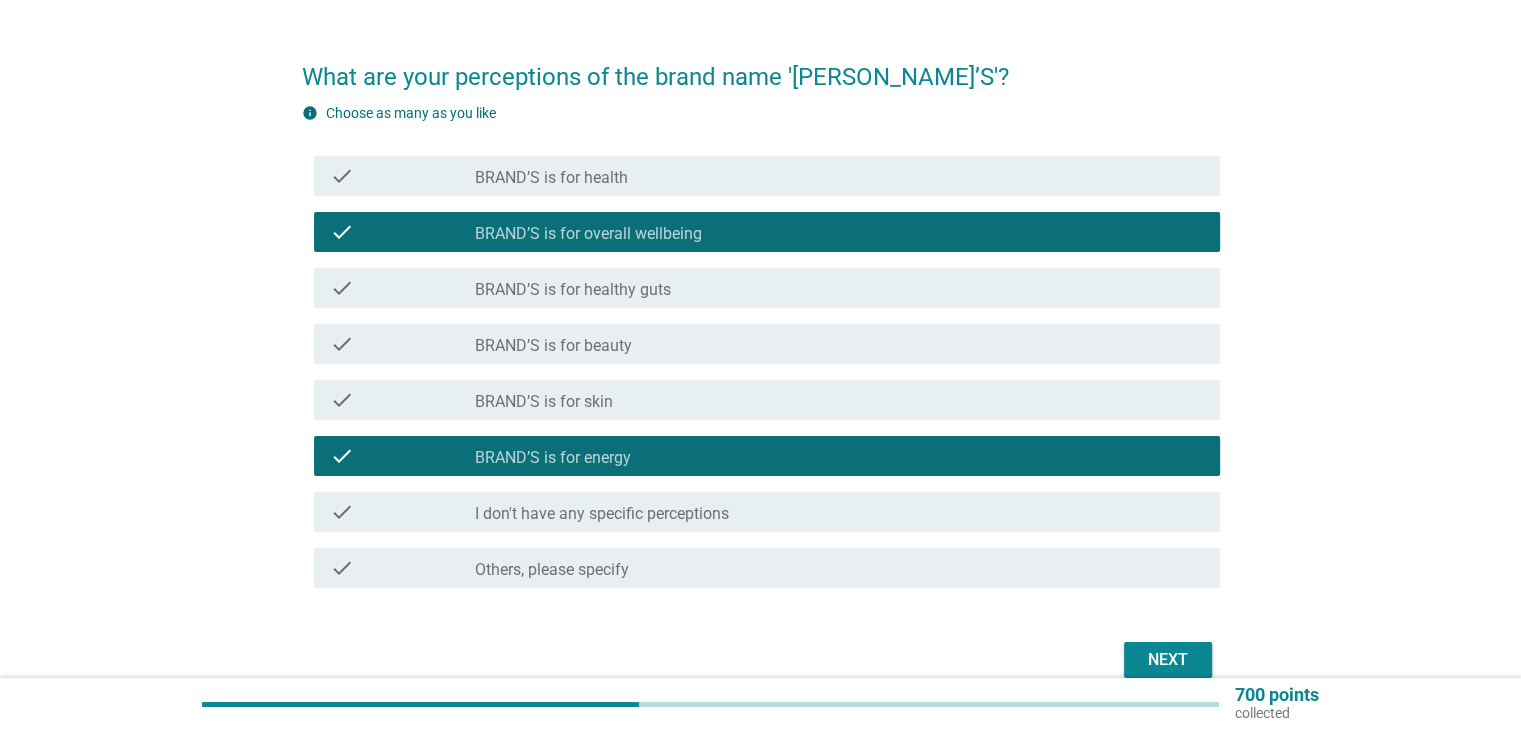 scroll, scrollTop: 100, scrollLeft: 0, axis: vertical 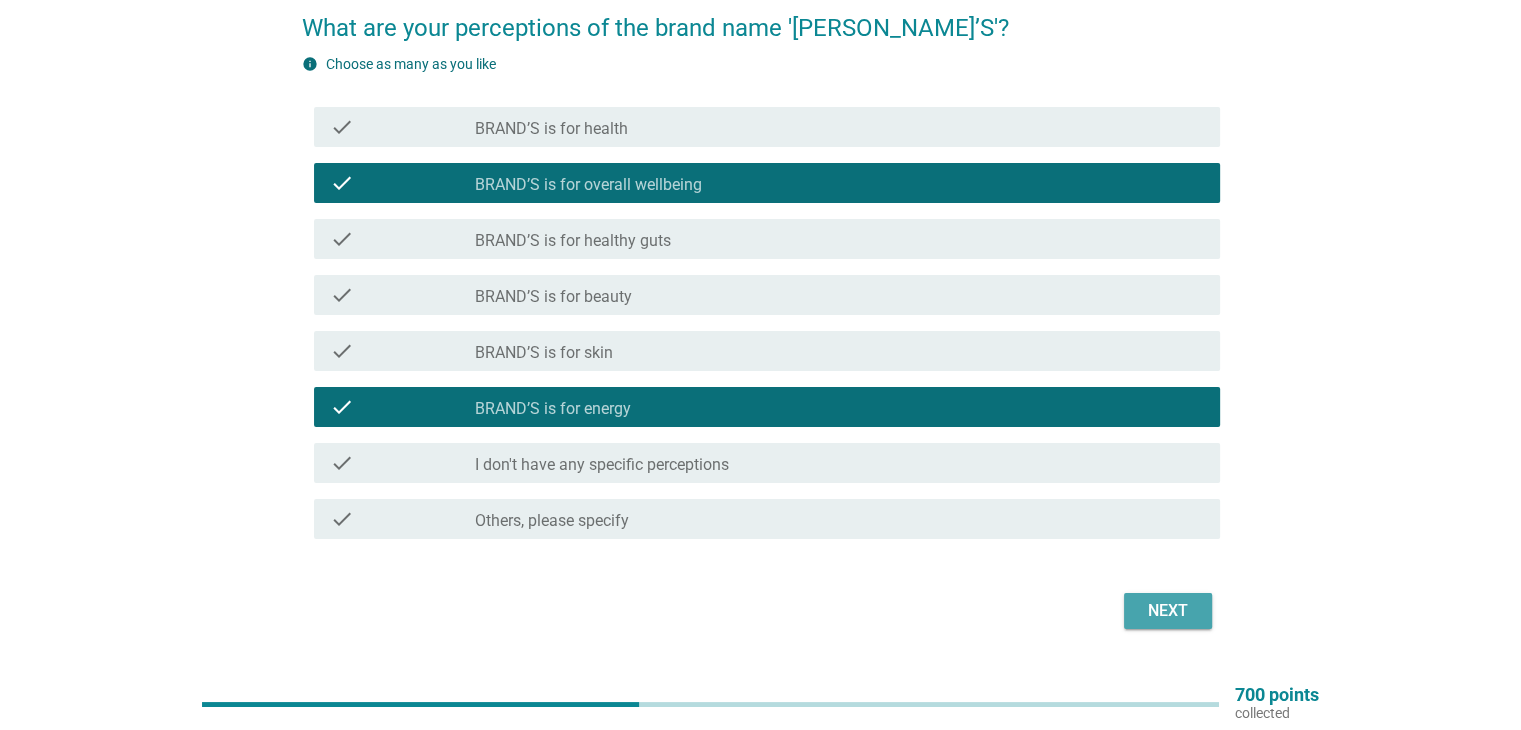 click on "Next" at bounding box center (1168, 611) 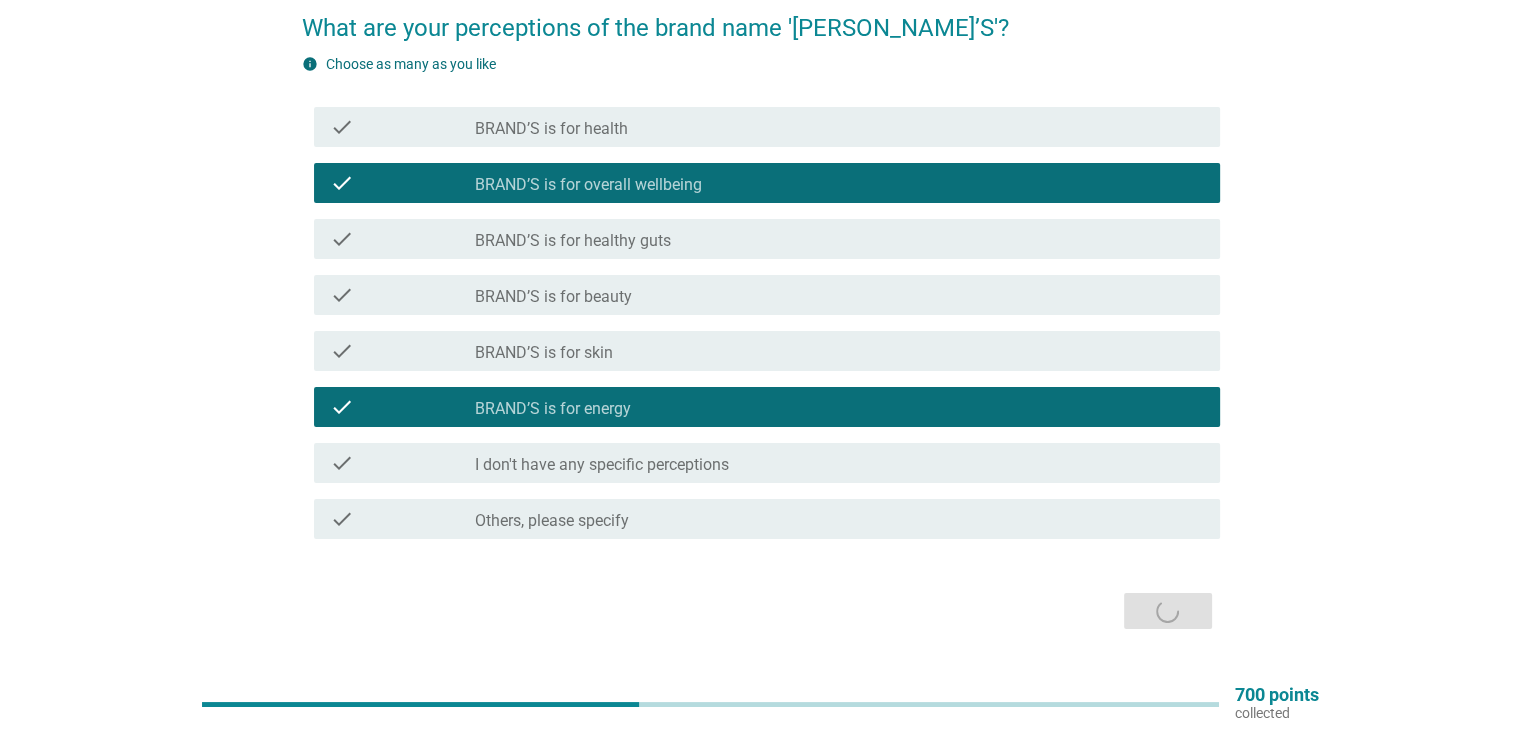 scroll, scrollTop: 0, scrollLeft: 0, axis: both 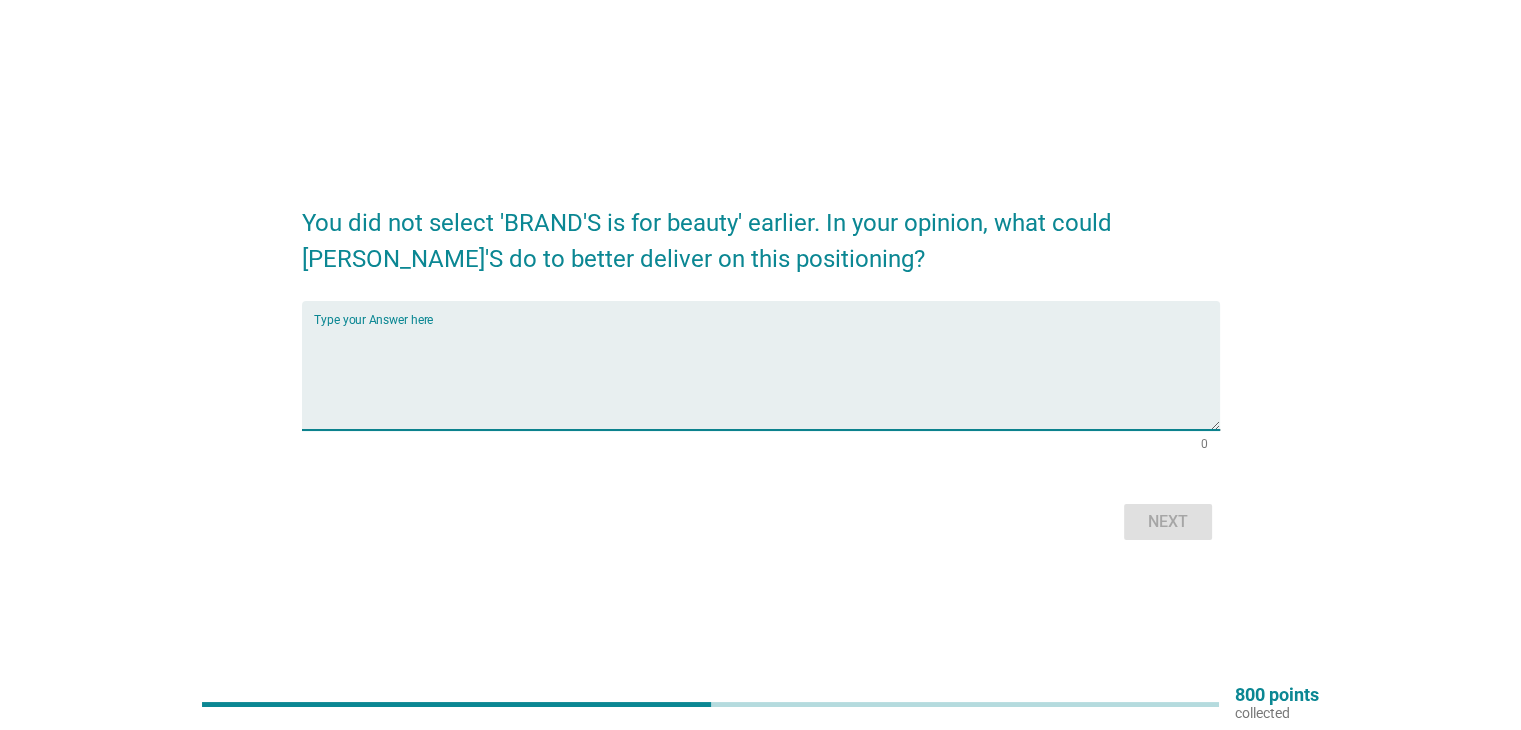 click at bounding box center (767, 377) 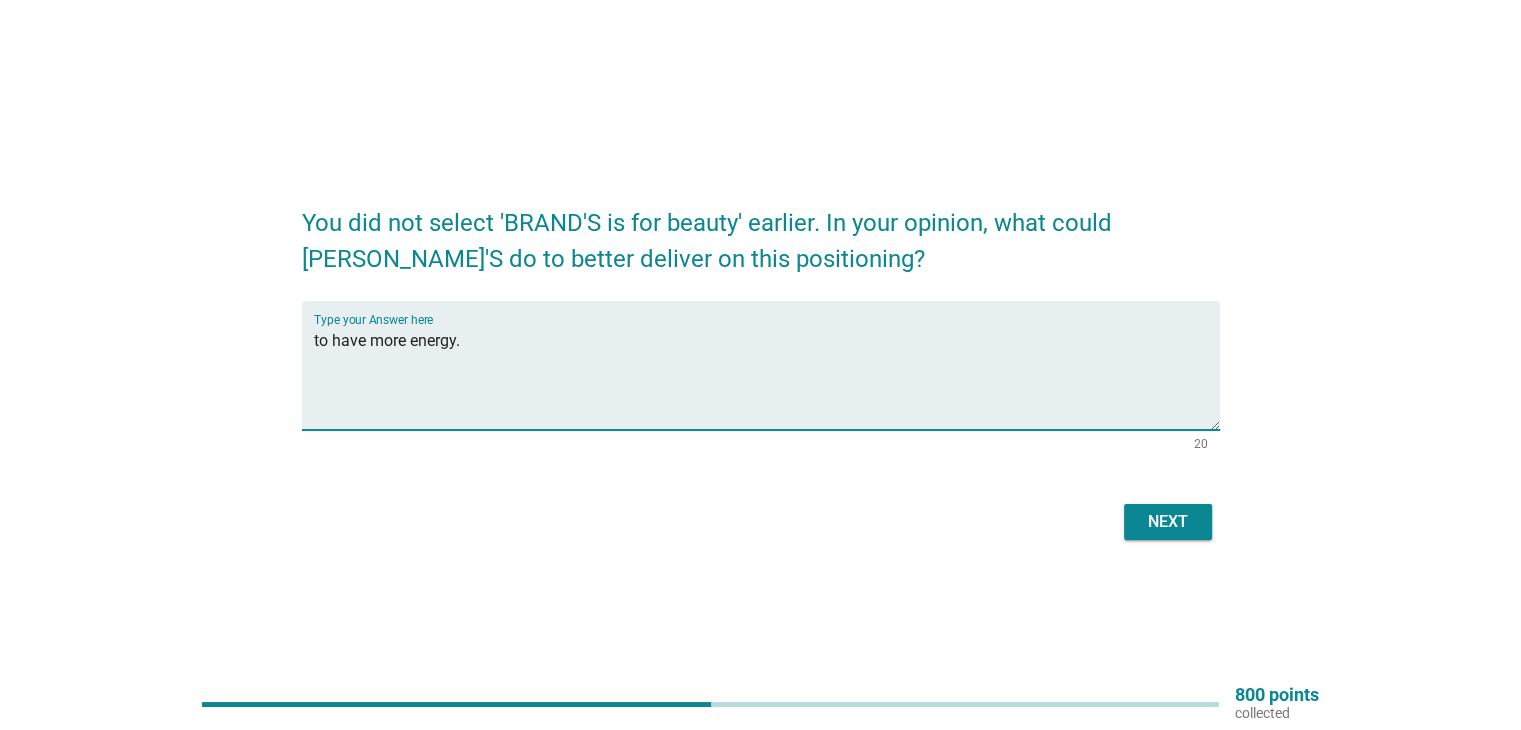 type on "to have more energy." 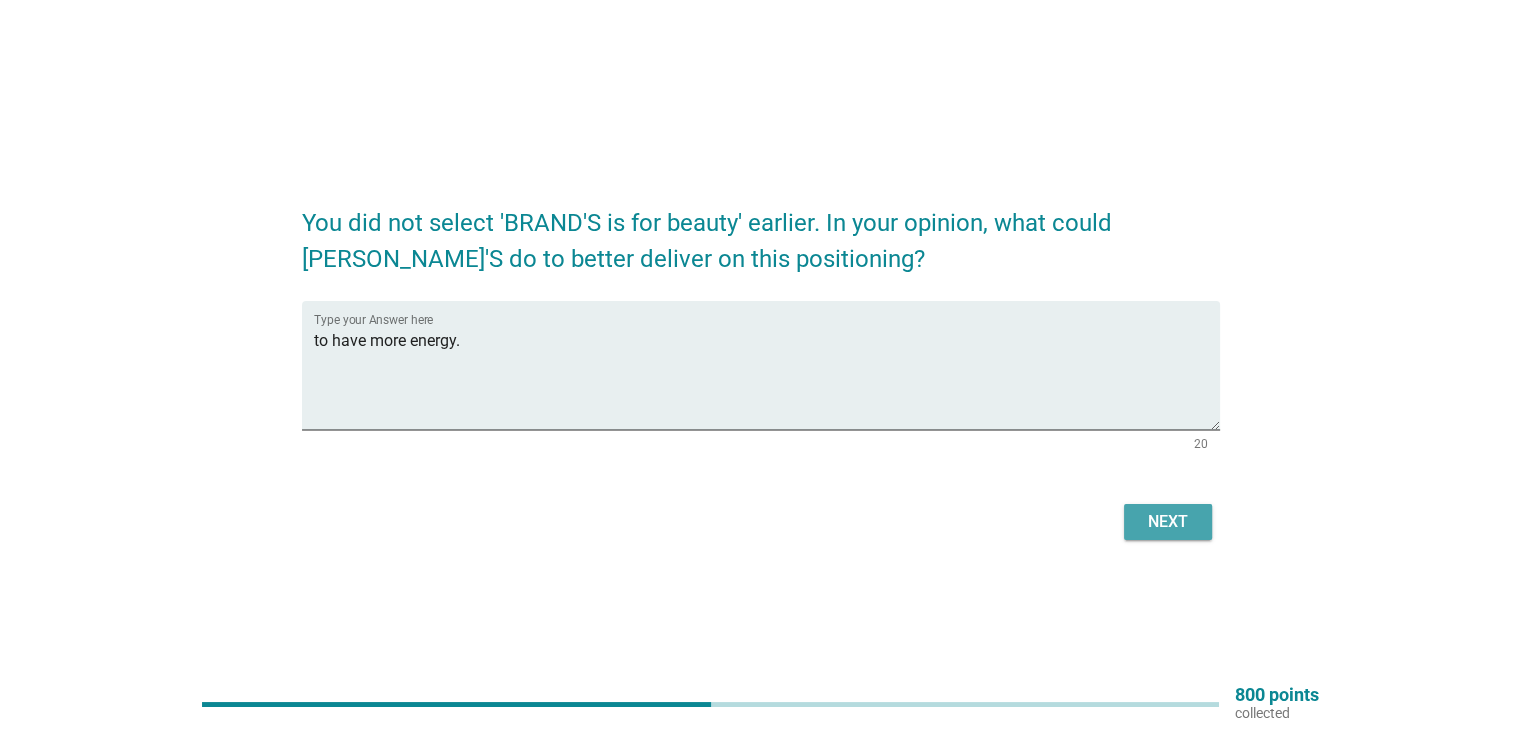 click on "Next" at bounding box center [1168, 522] 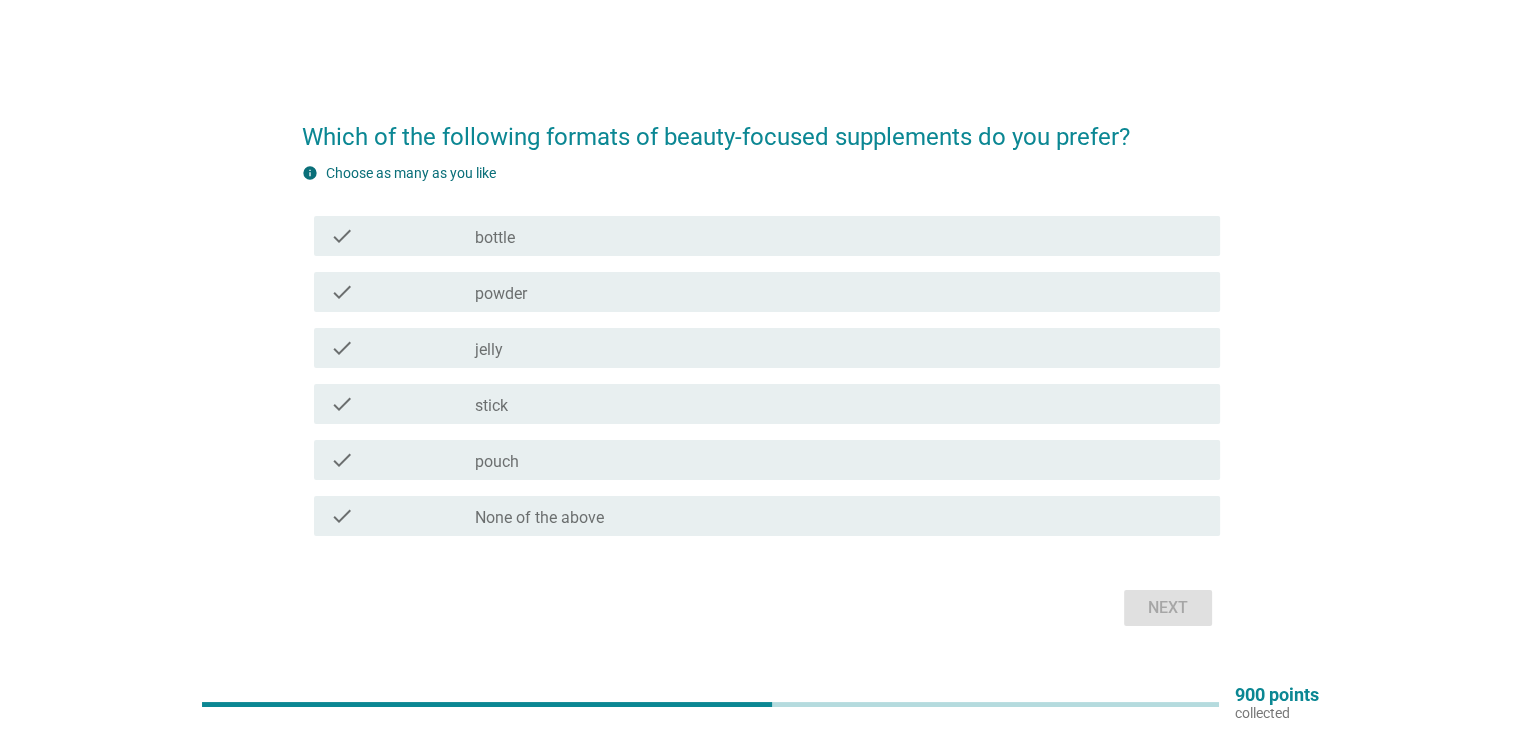 click on "check_box_outline_blank bottle" at bounding box center [839, 236] 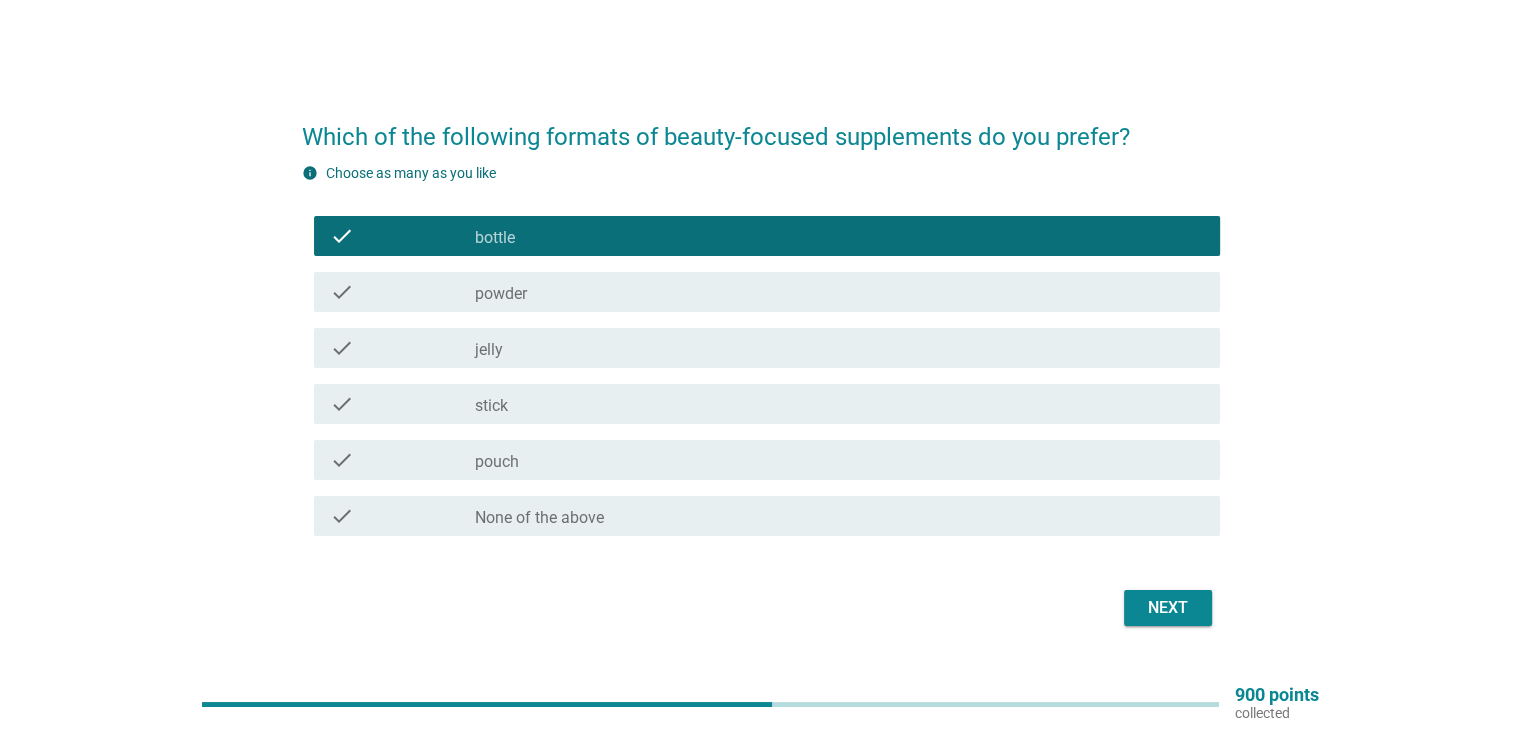 click on "Next" at bounding box center (1168, 608) 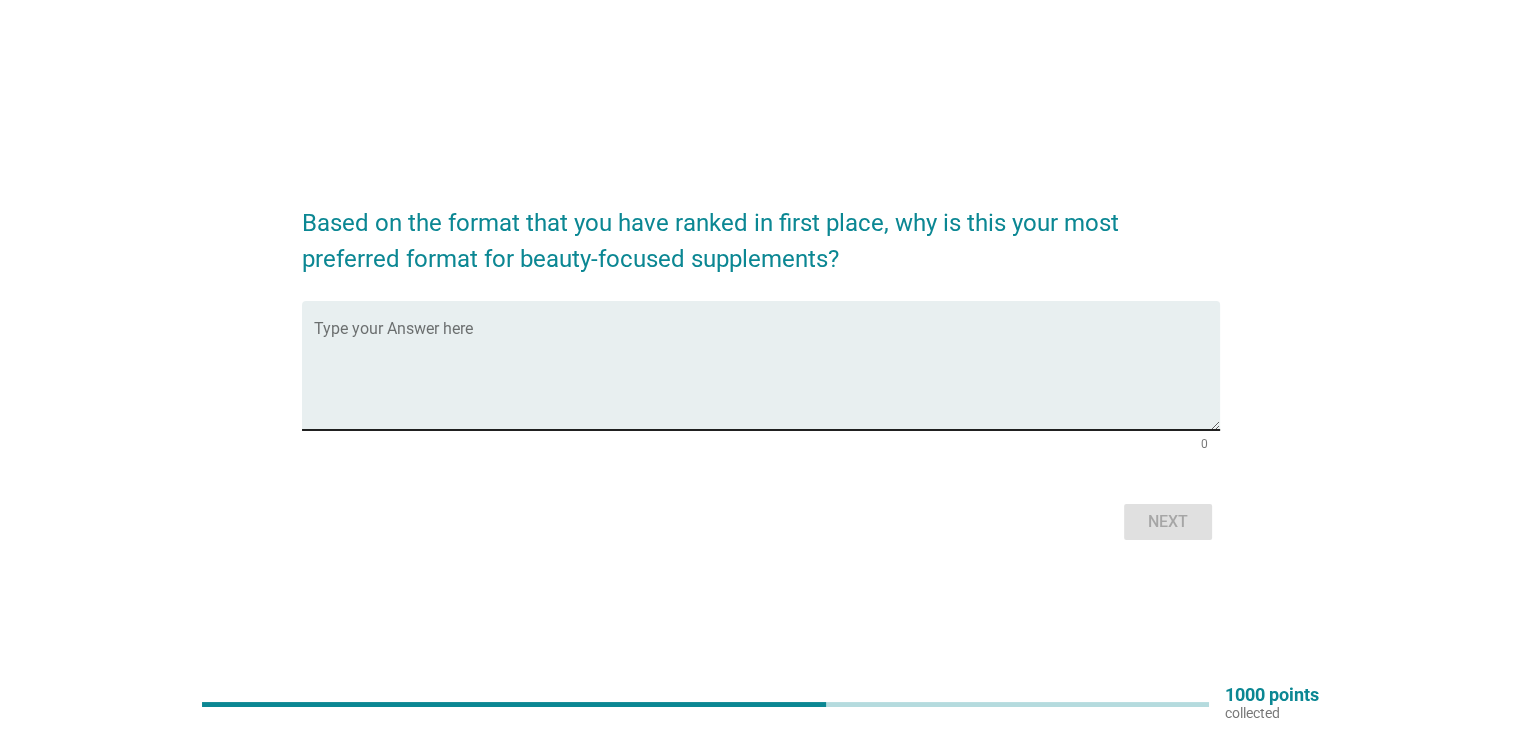click at bounding box center [767, 377] 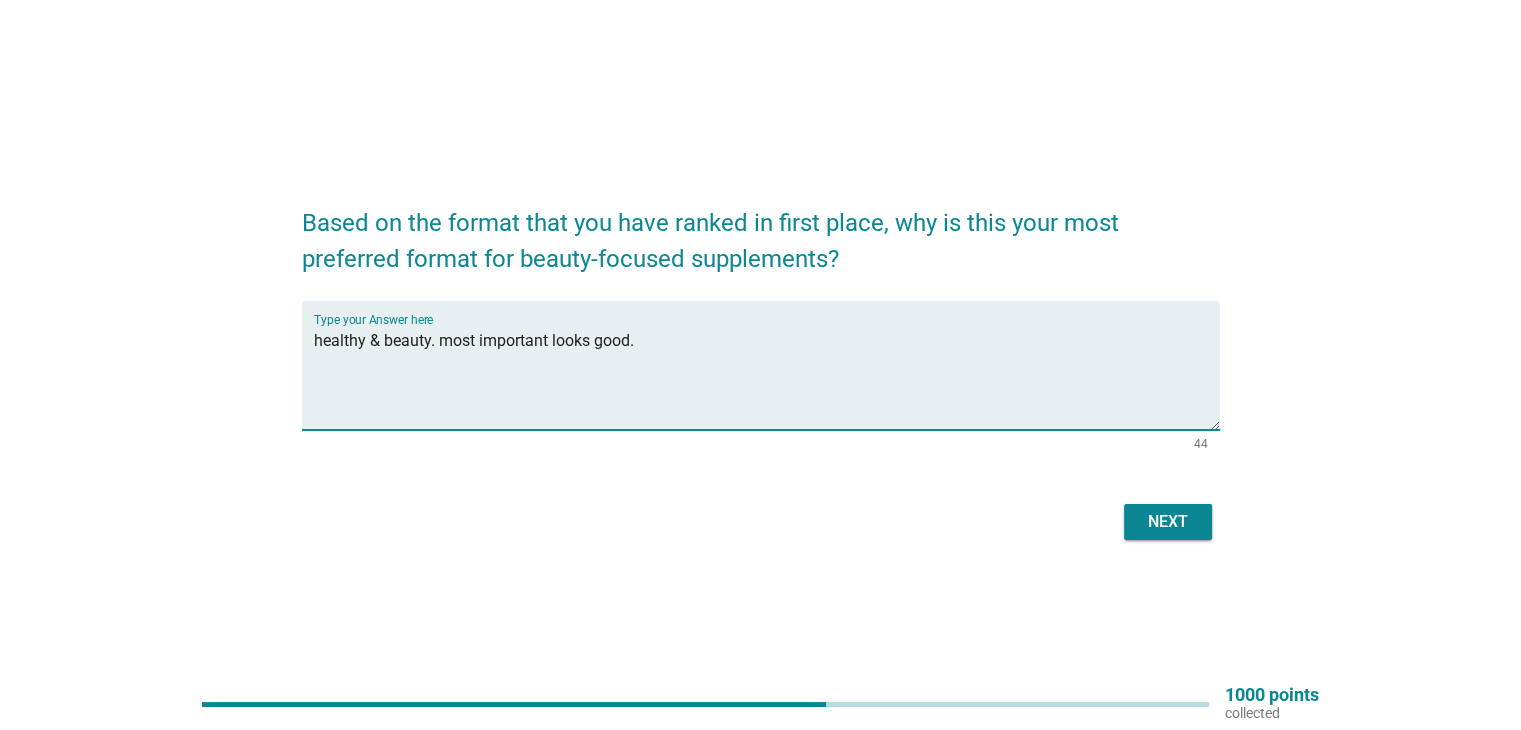 type on "healthy & beauty. most important looks good." 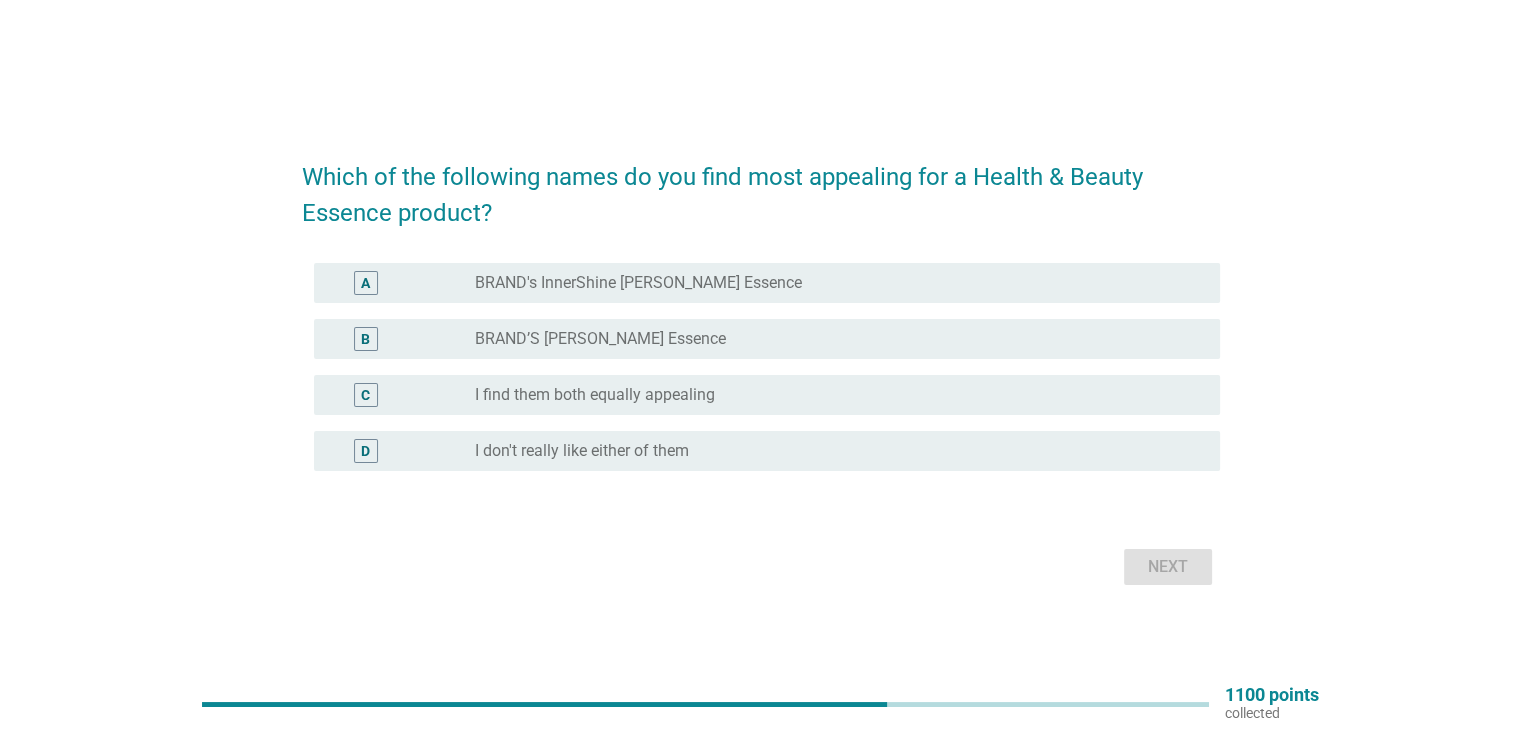 click on "I find them both equally appealing" at bounding box center (595, 395) 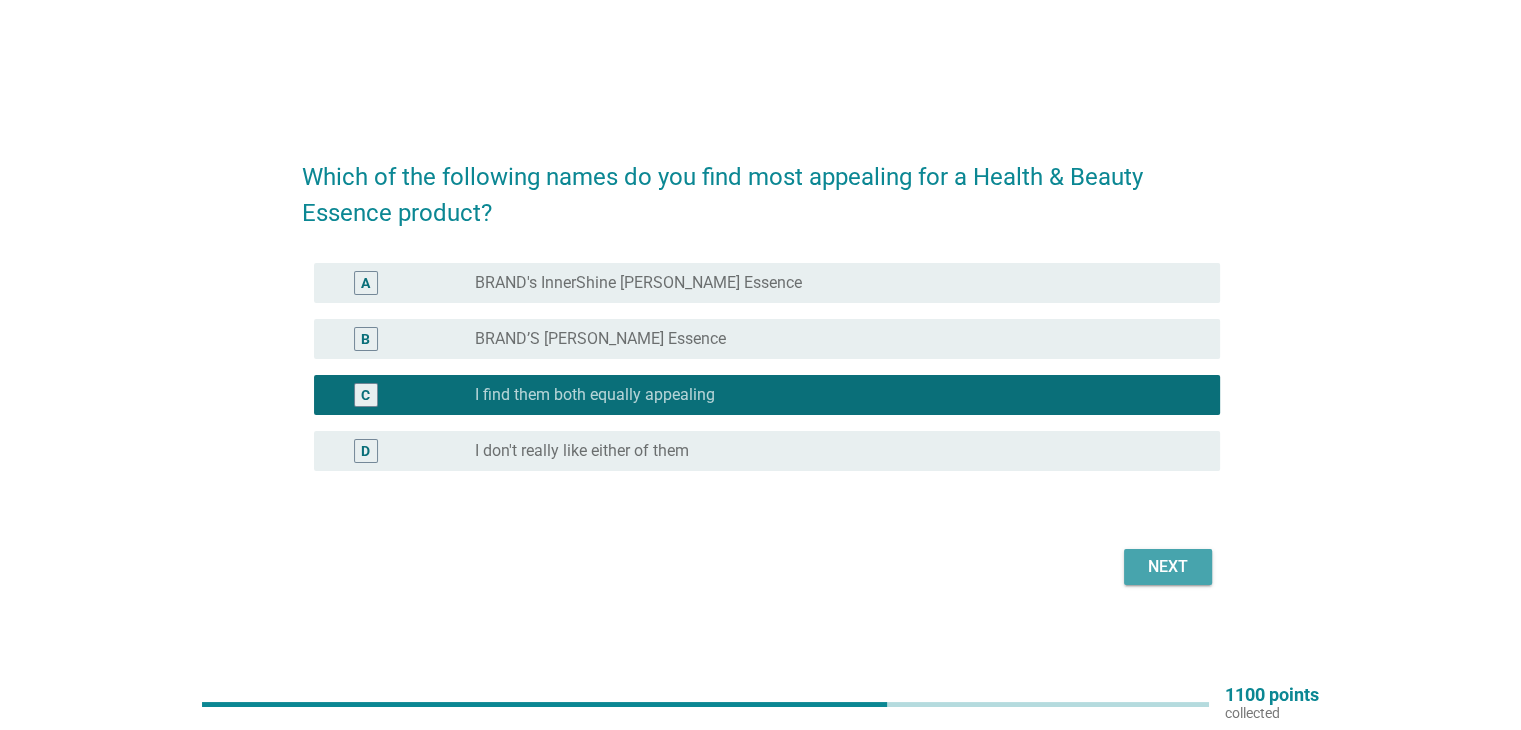 click on "Next" at bounding box center (1168, 567) 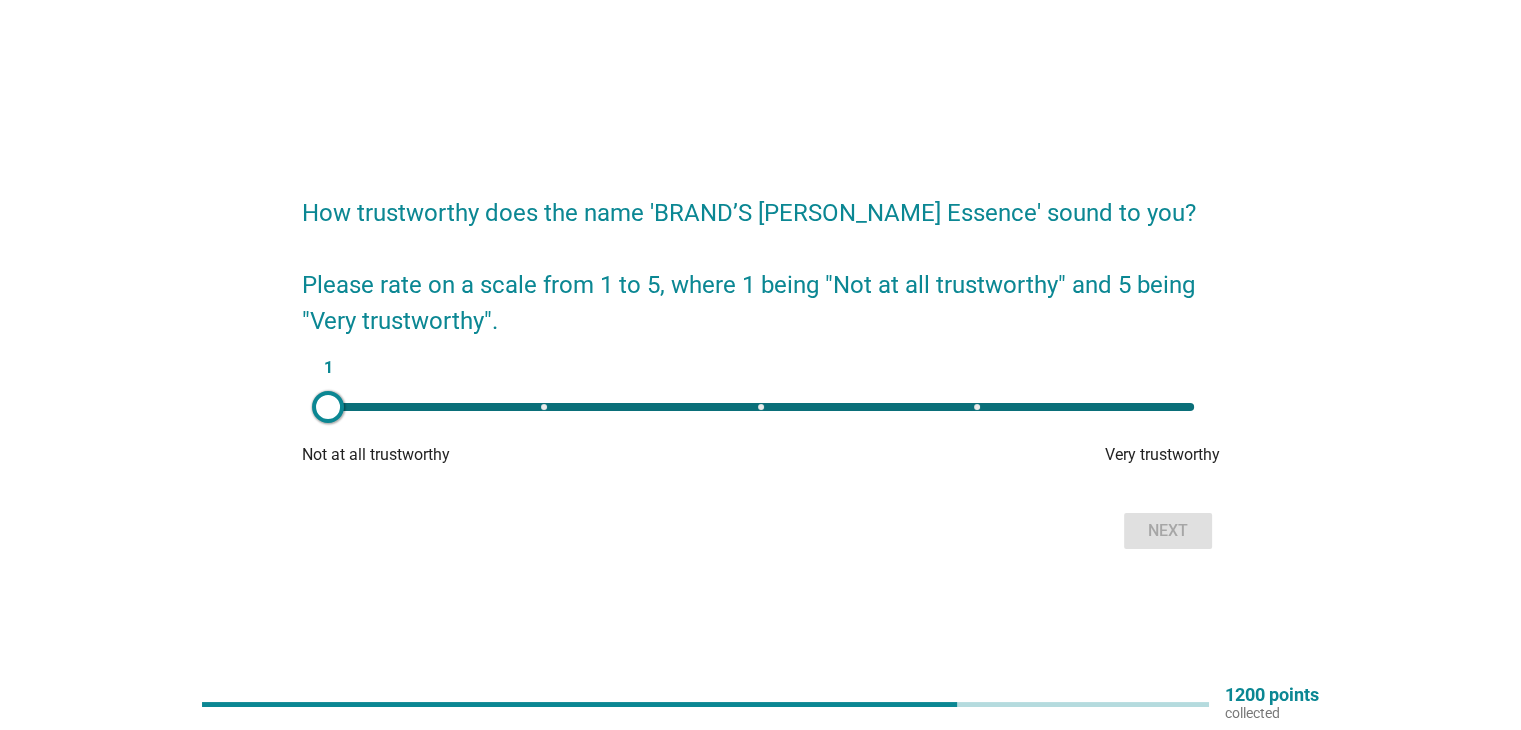 click on "1" at bounding box center (761, 407) 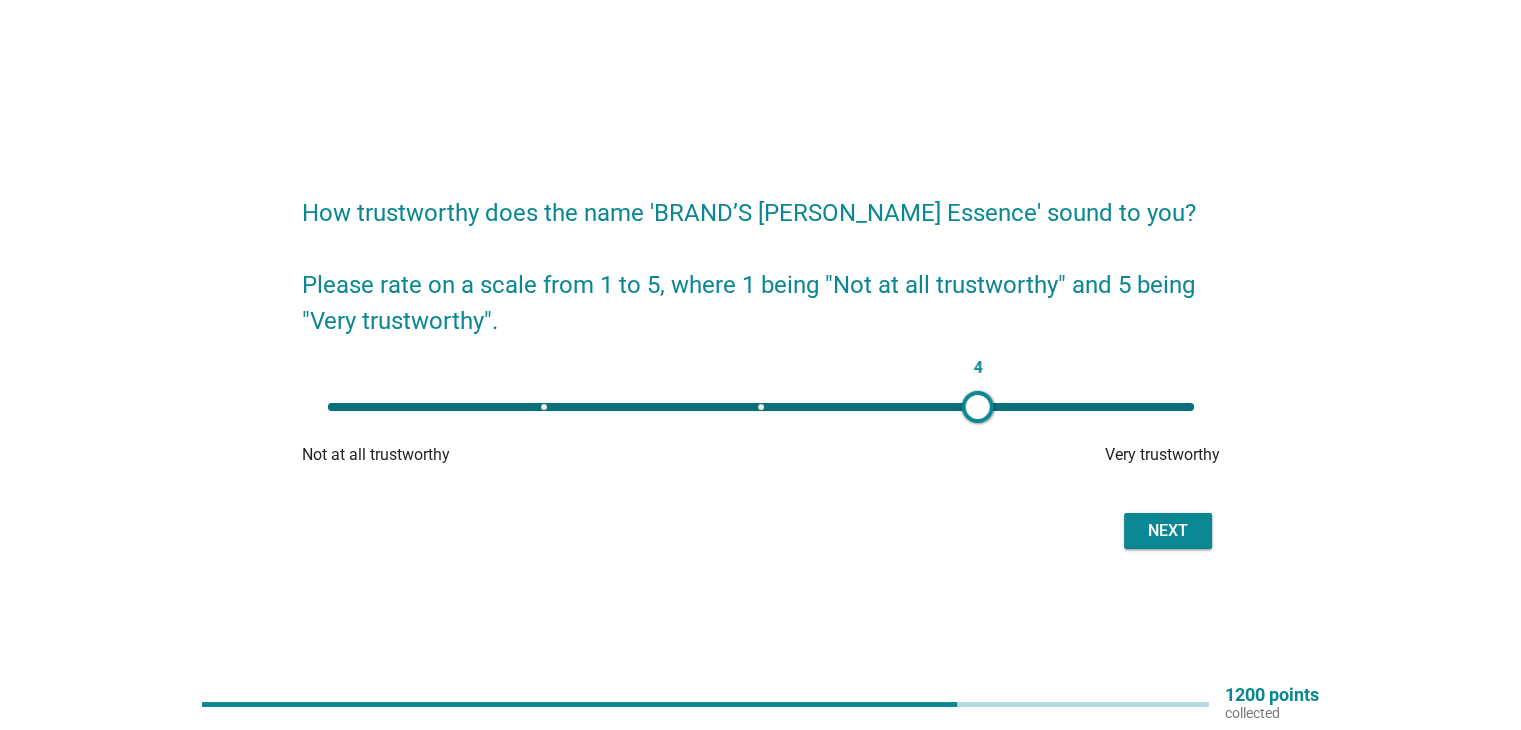 click on "Next" at bounding box center [1168, 531] 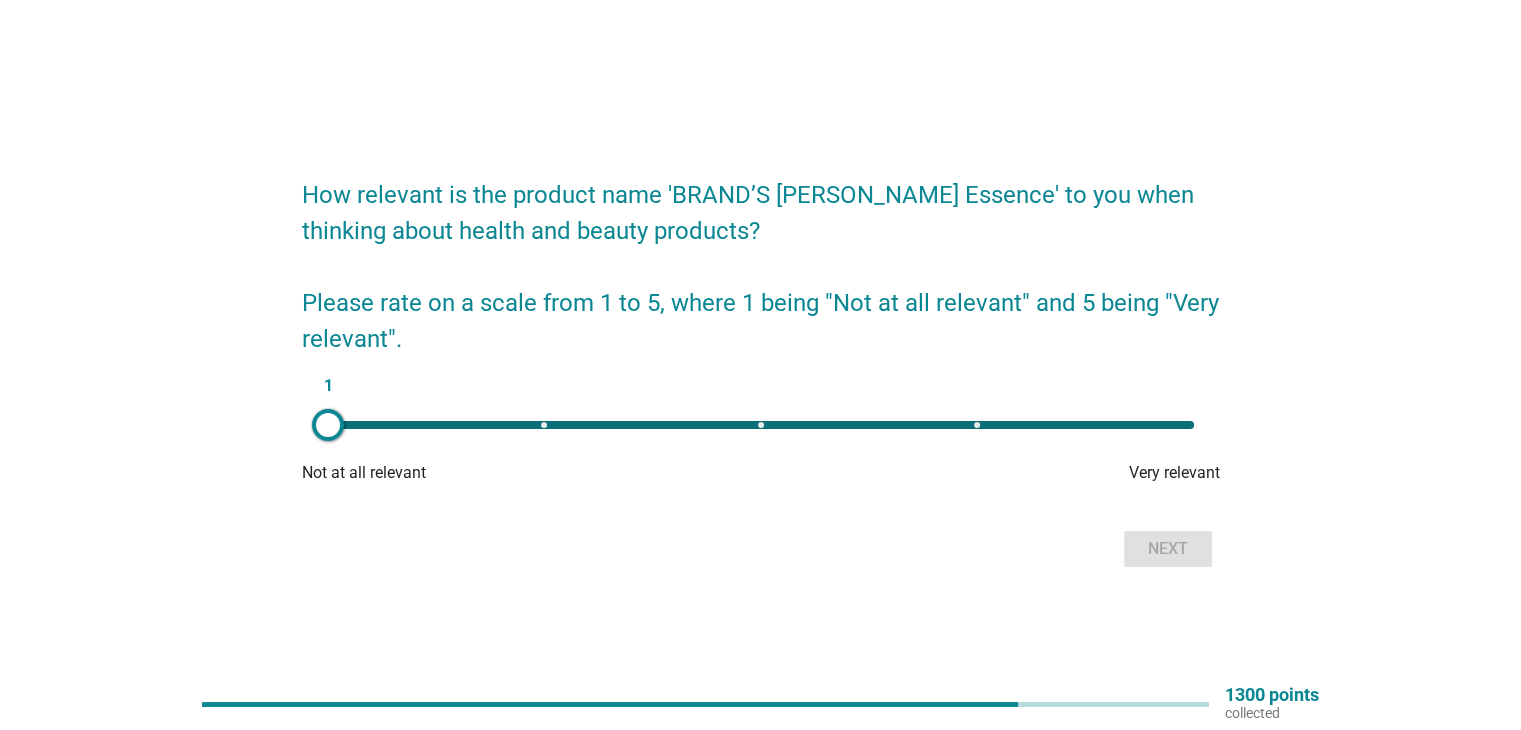 click on "1" at bounding box center [761, 425] 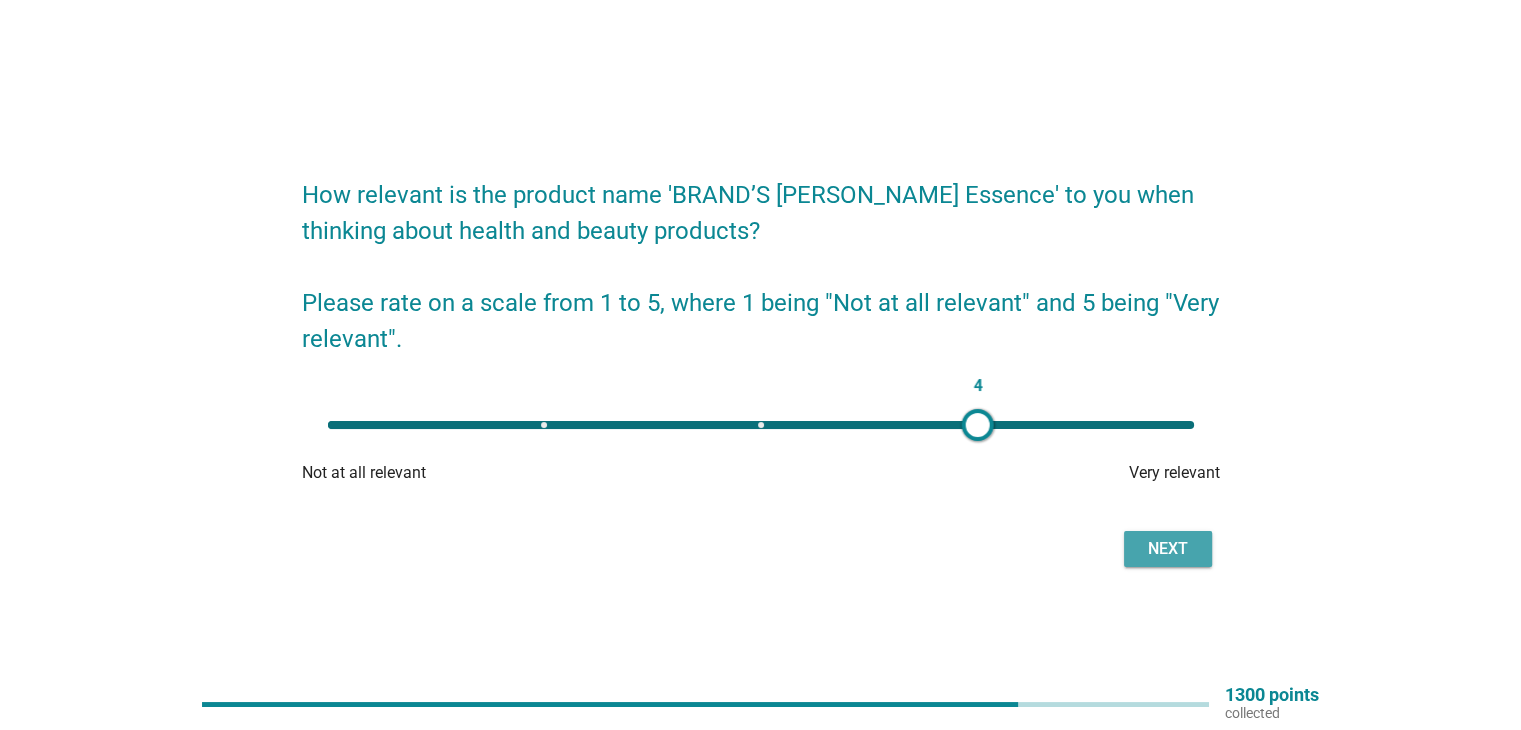 click on "Next" at bounding box center (1168, 549) 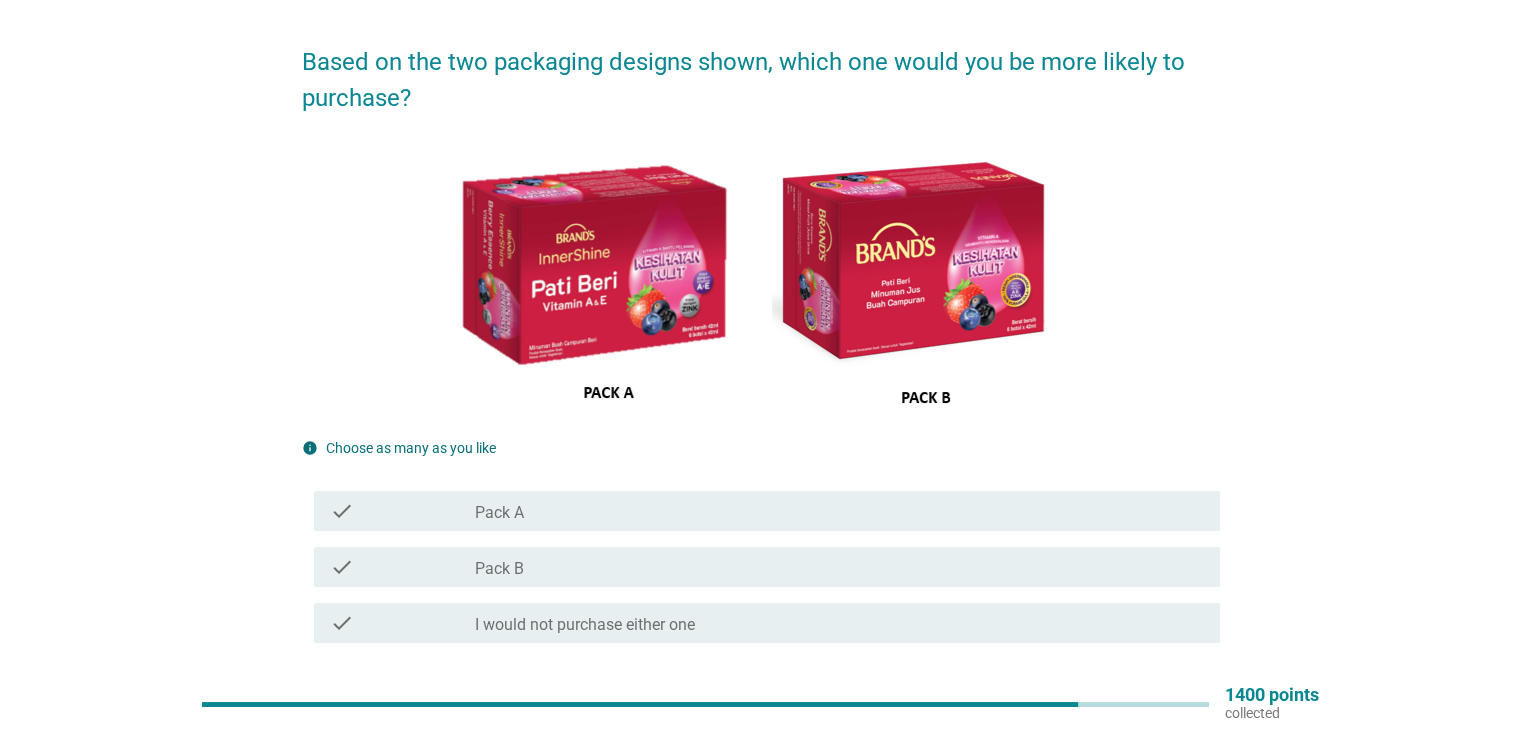 scroll, scrollTop: 100, scrollLeft: 0, axis: vertical 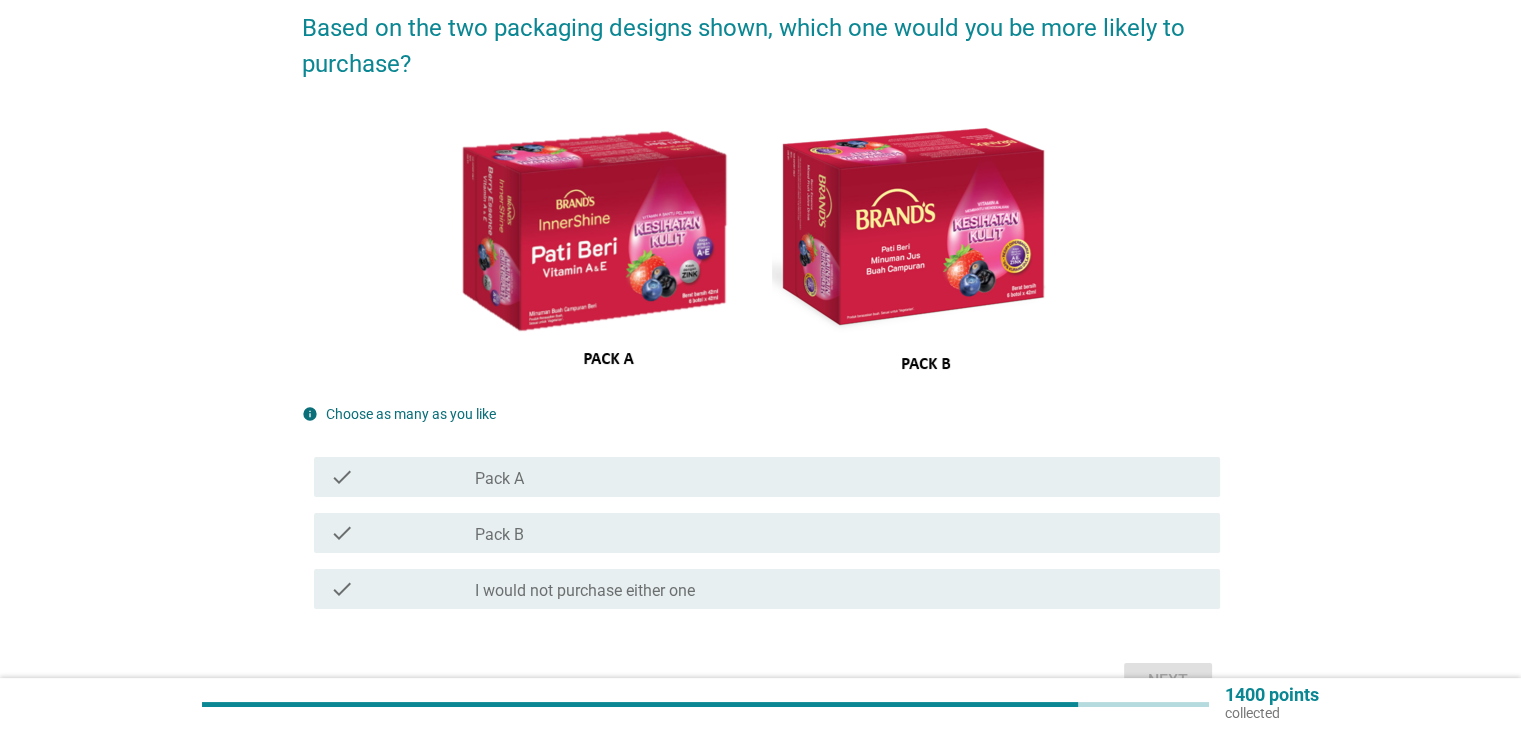 click on "check     check_box_outline_blank Pack A" at bounding box center [767, 477] 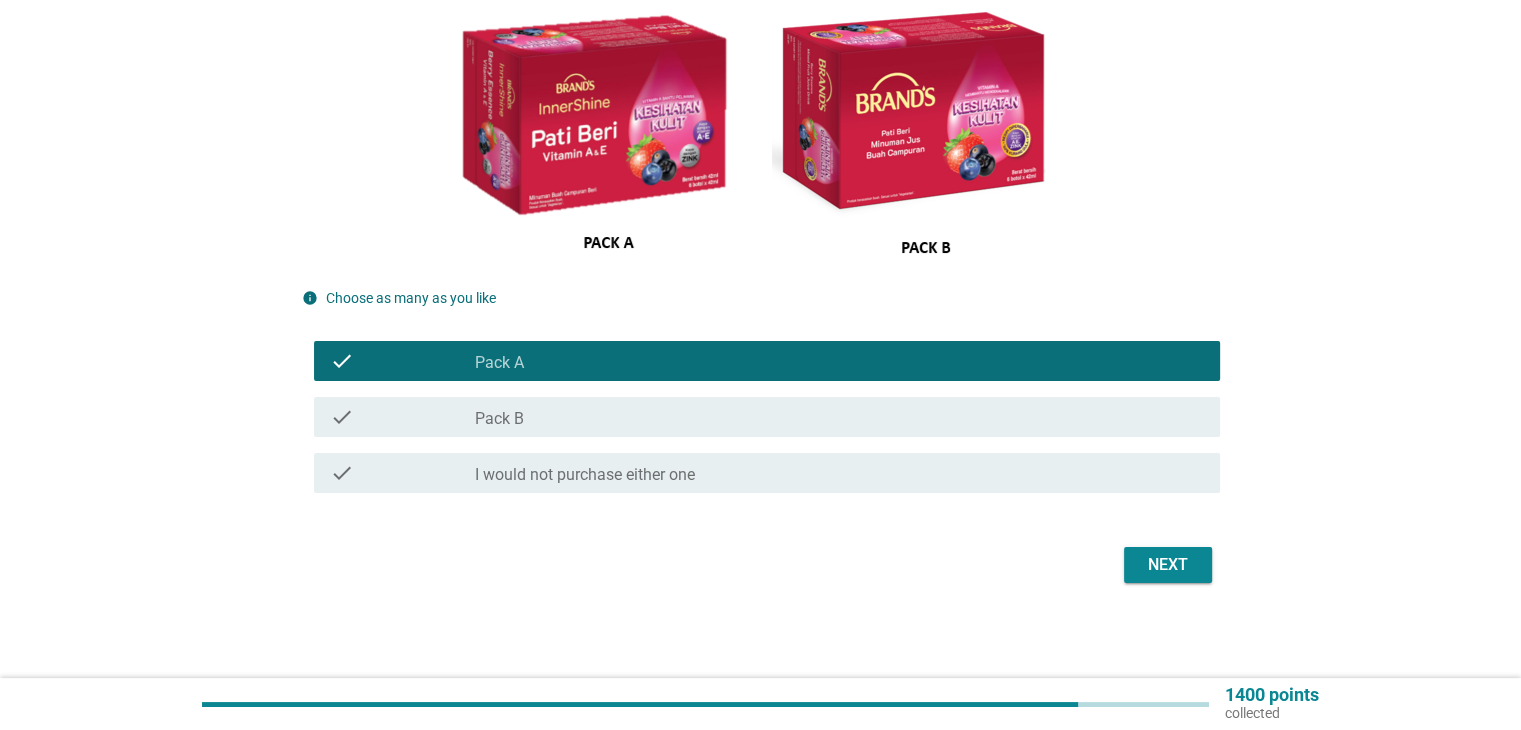 scroll, scrollTop: 217, scrollLeft: 0, axis: vertical 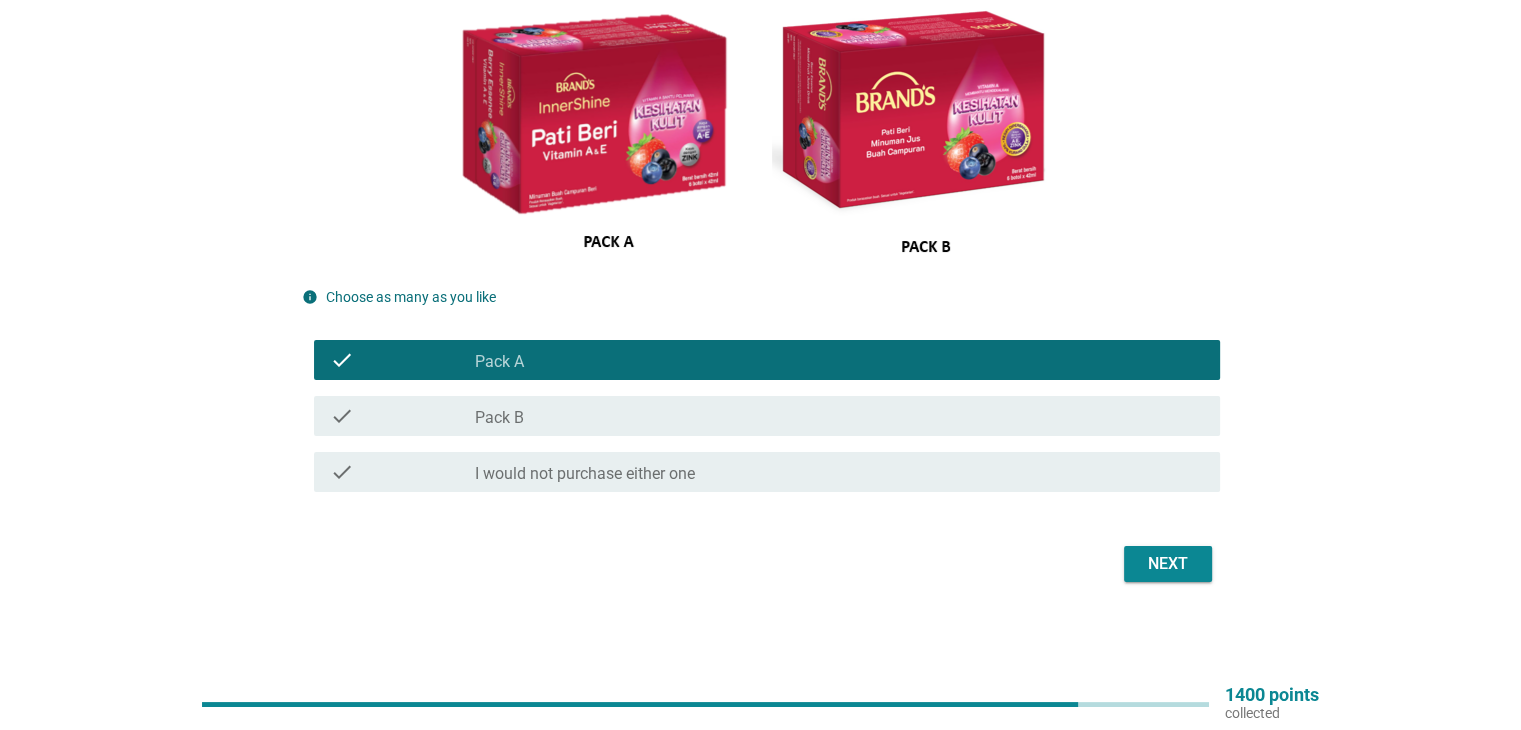 click on "Next" at bounding box center [1168, 564] 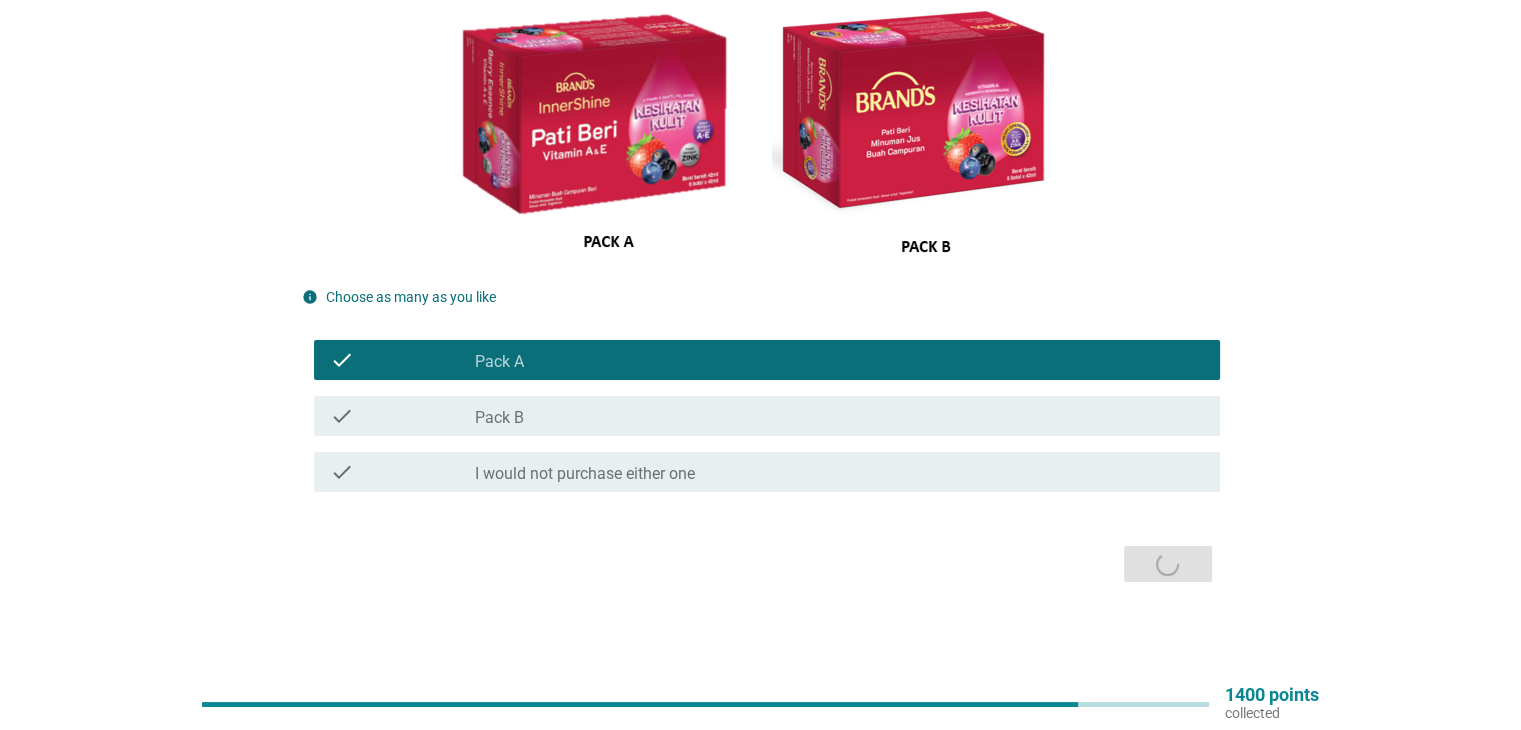 scroll, scrollTop: 0, scrollLeft: 0, axis: both 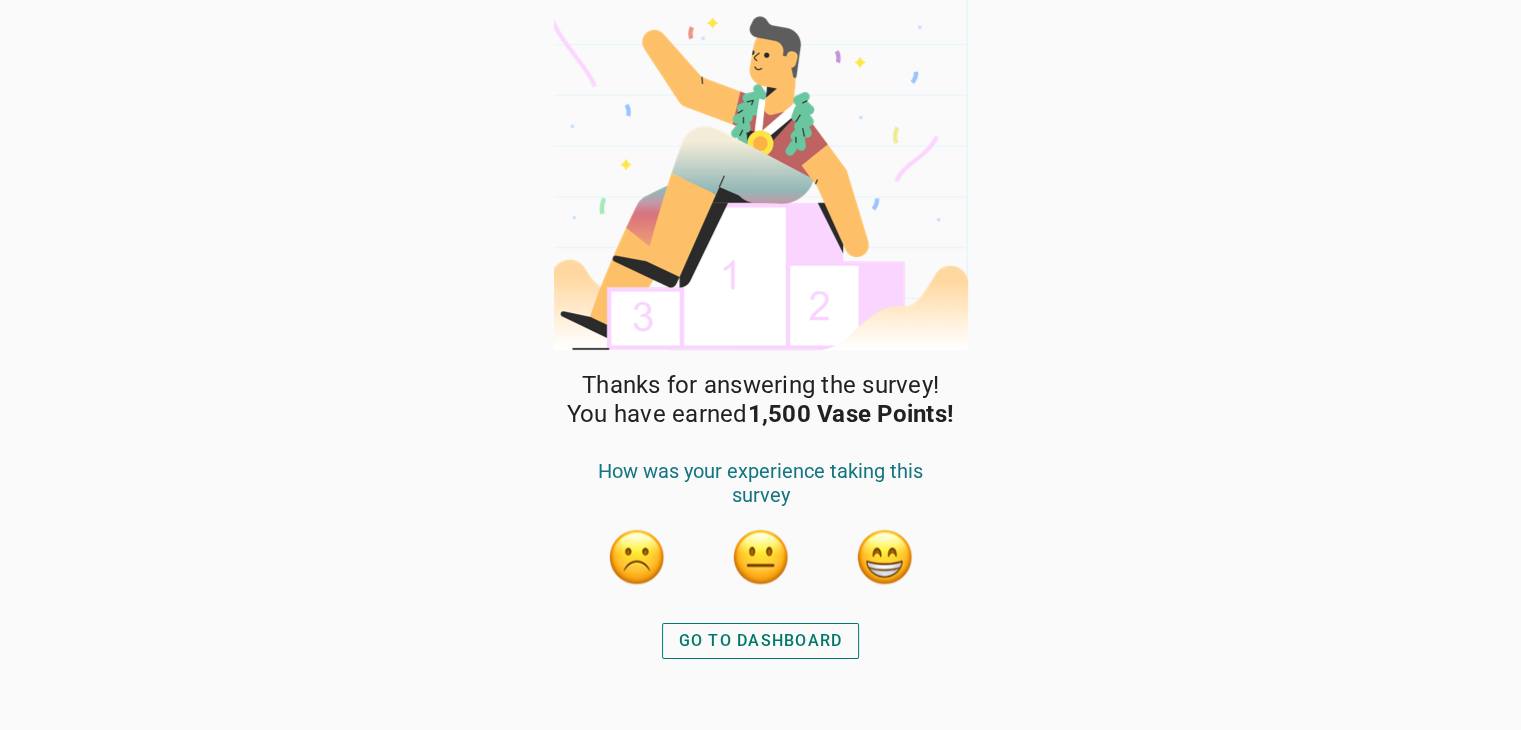 click on "GO TO DASHBOARD" at bounding box center [761, 641] 